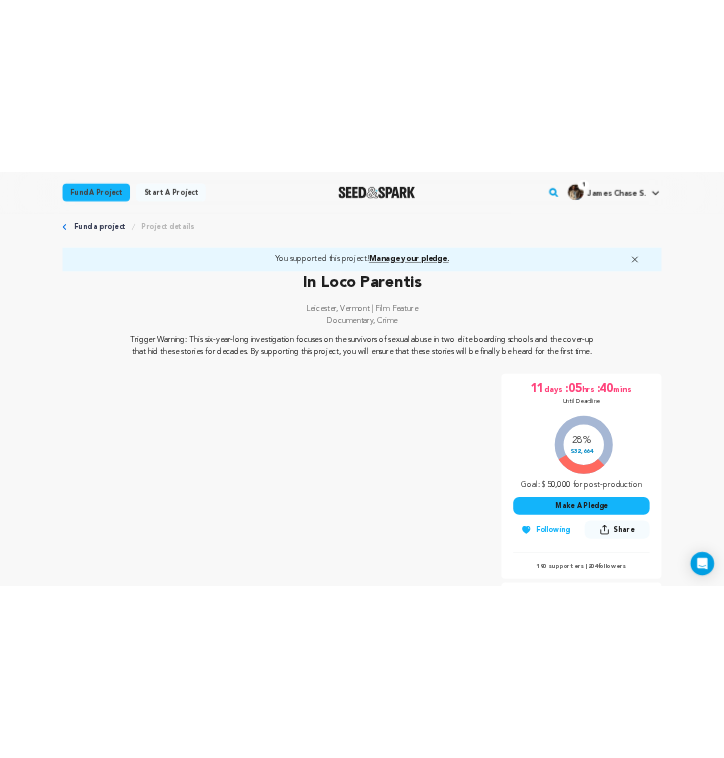 scroll, scrollTop: 28, scrollLeft: 0, axis: vertical 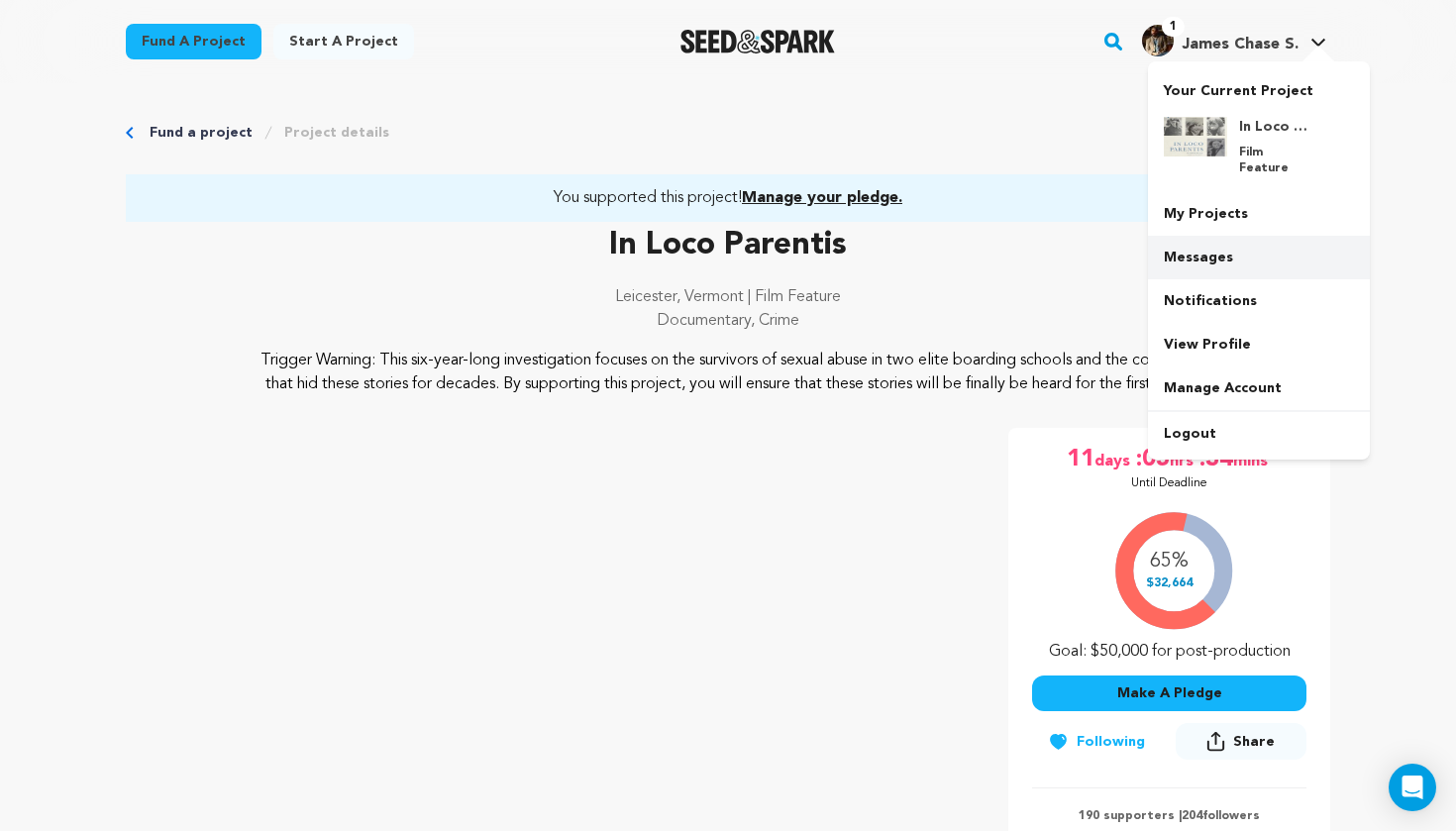 click on "Messages" at bounding box center [1259, 258] 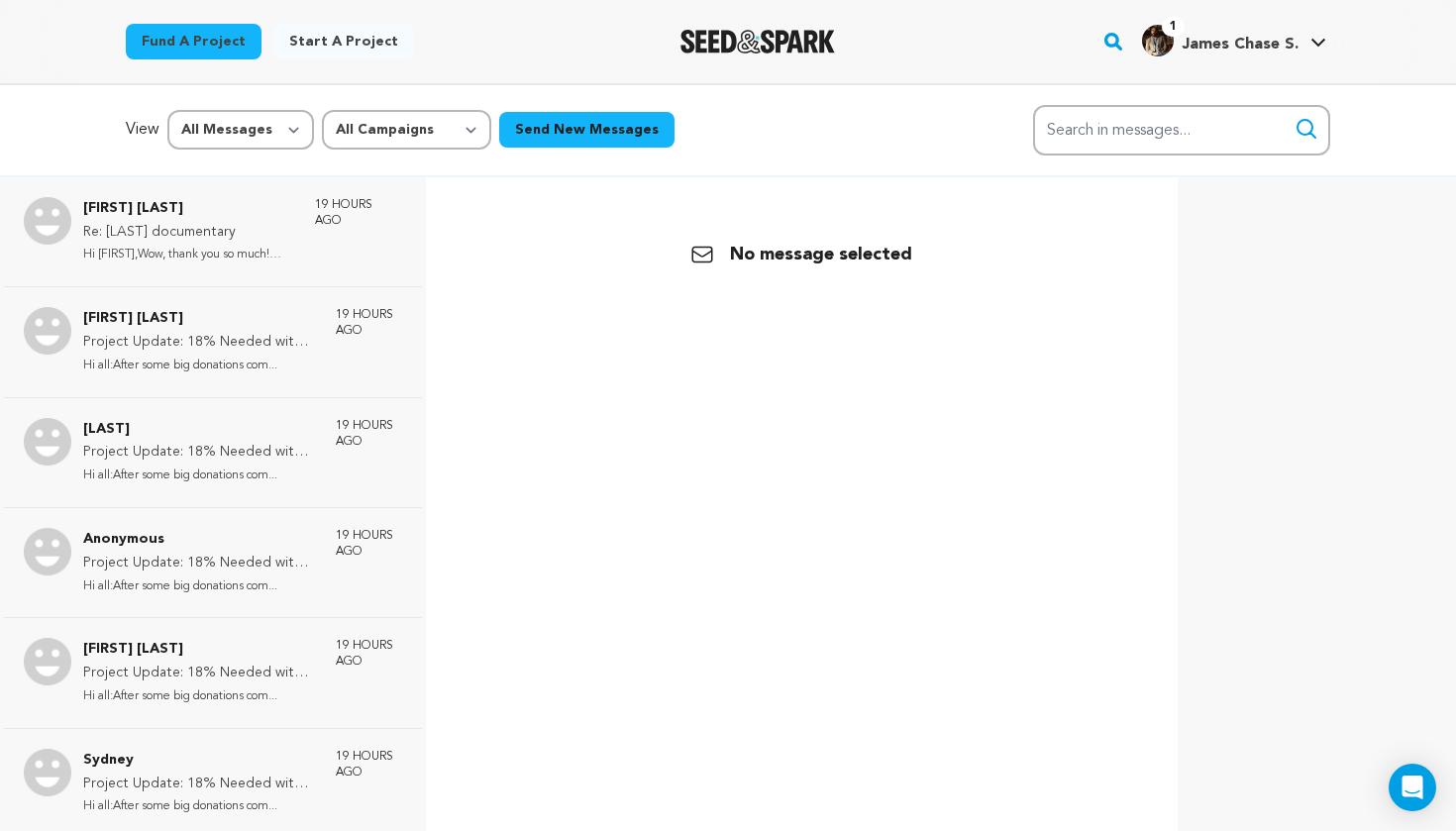 scroll, scrollTop: 0, scrollLeft: 0, axis: both 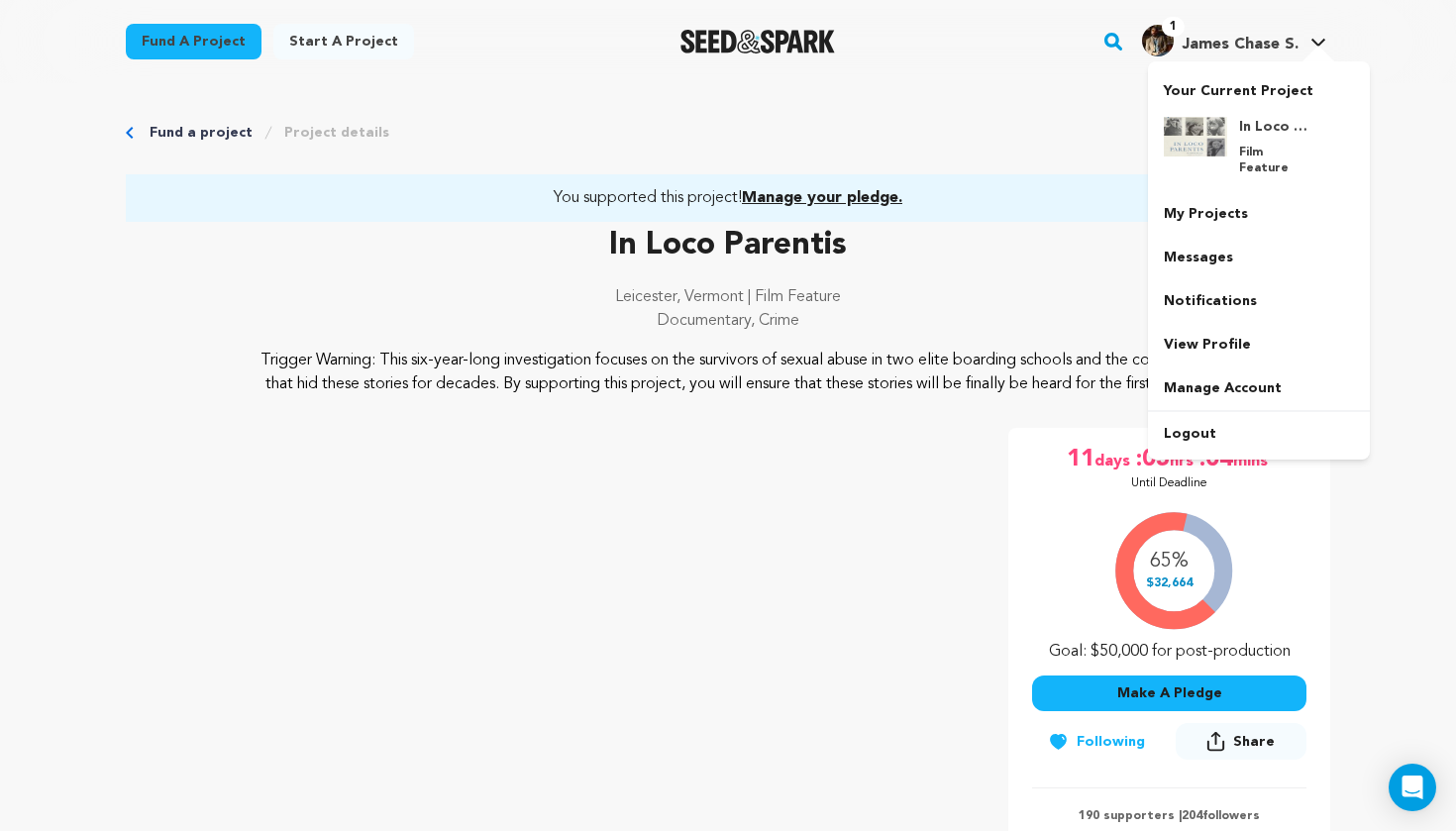 click on "James Chase S." at bounding box center (1240, 45) 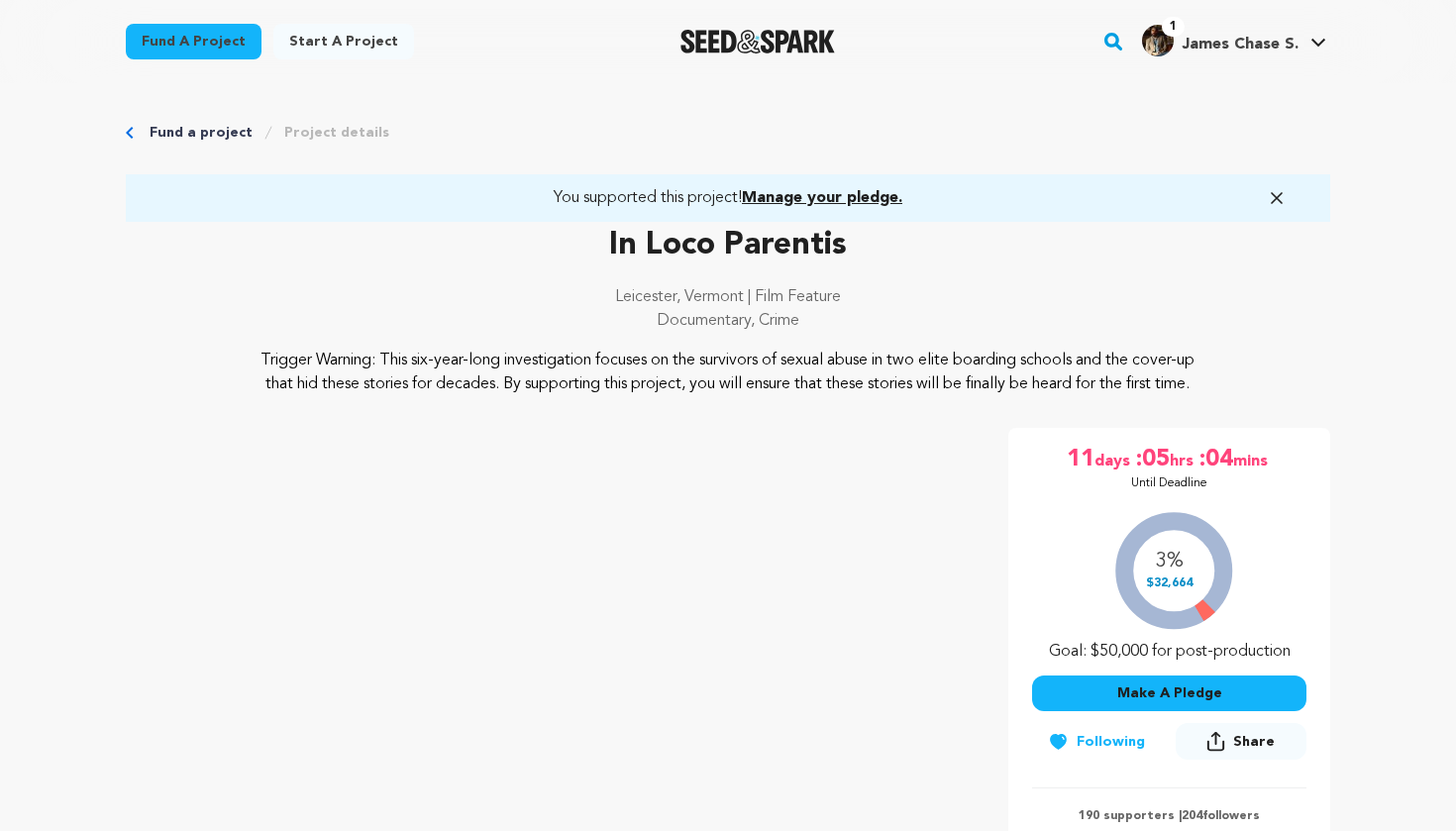 scroll, scrollTop: 0, scrollLeft: 0, axis: both 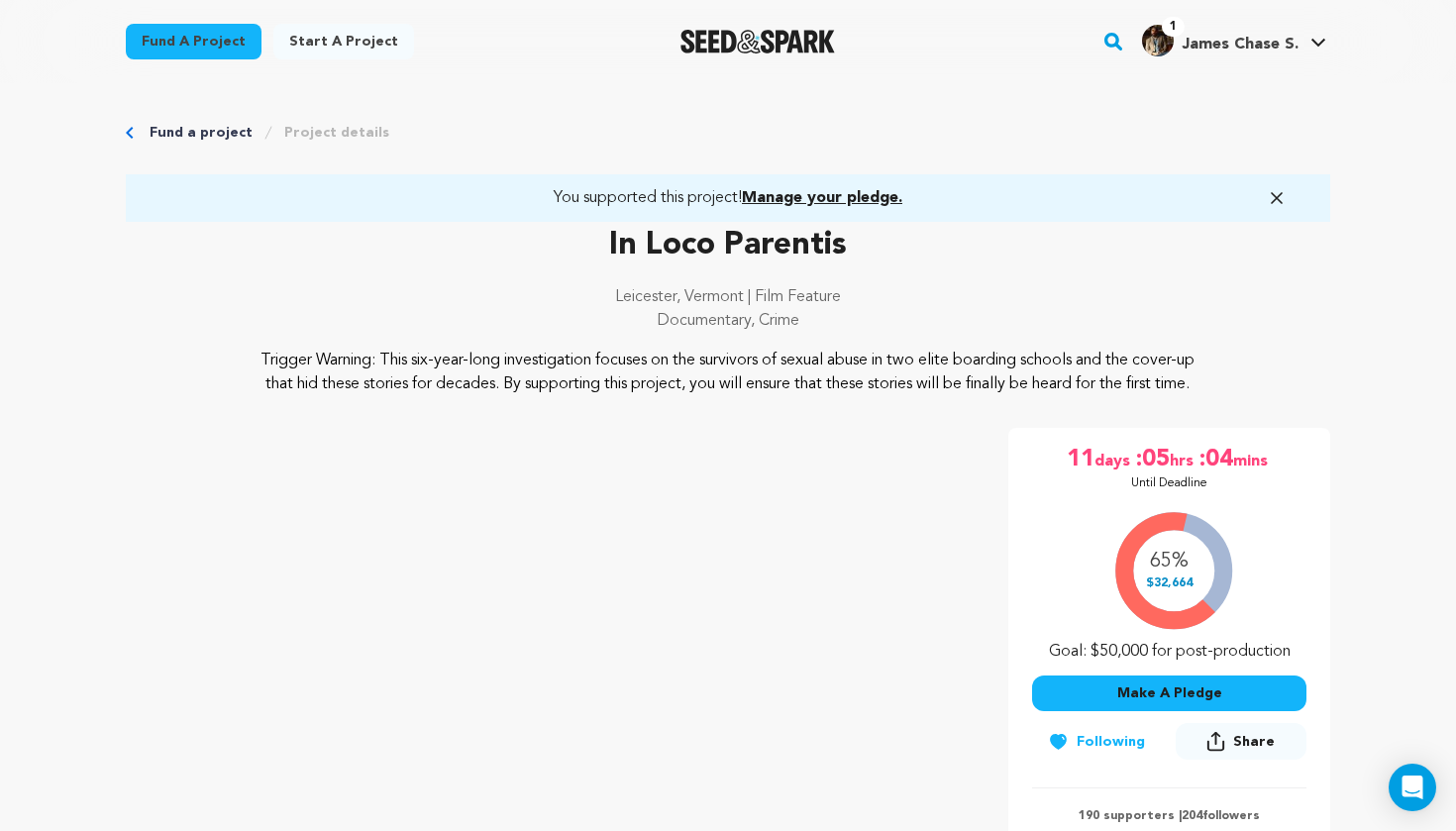 click at bounding box center (758, 42) 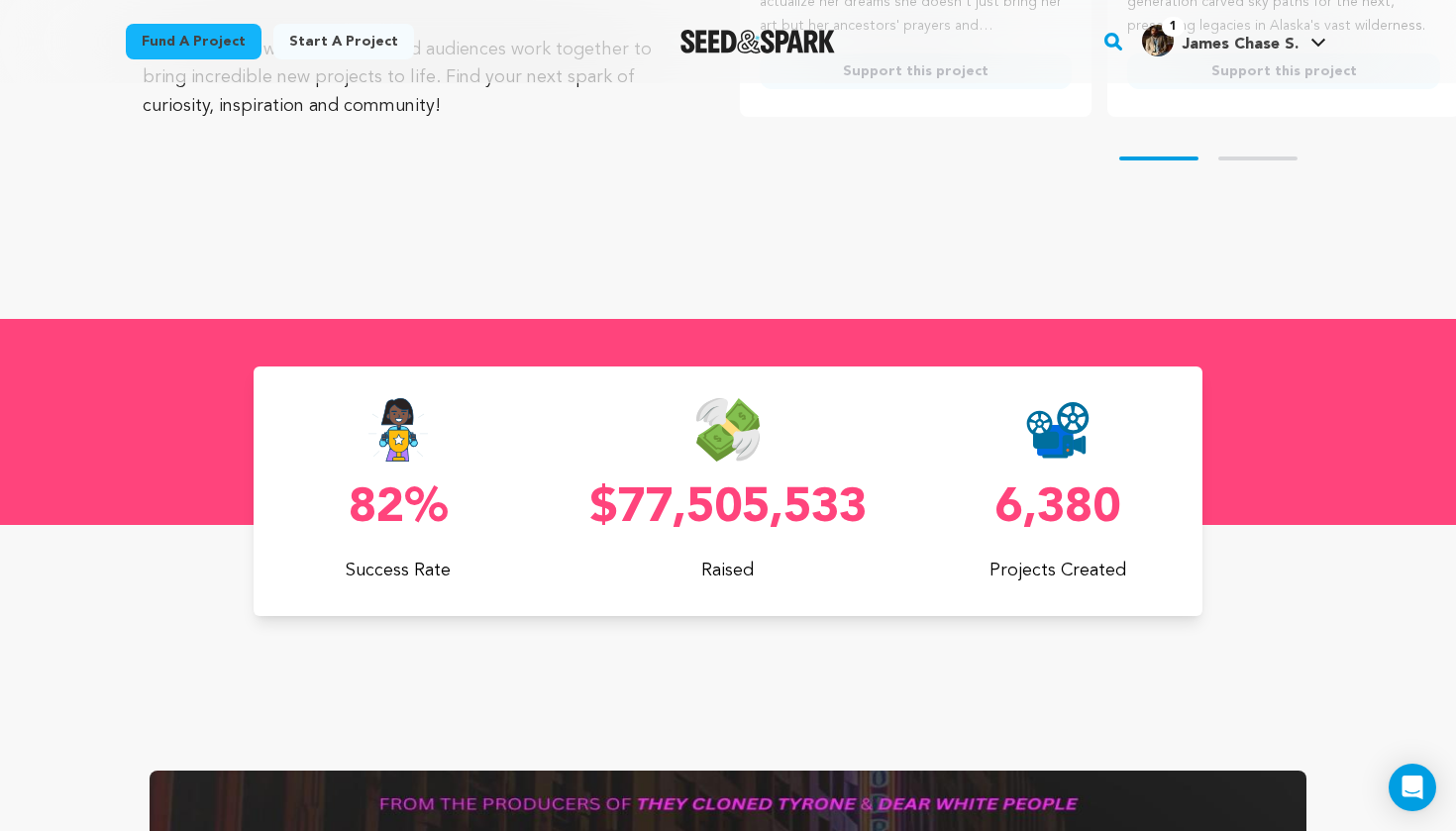 scroll, scrollTop: 97, scrollLeft: 0, axis: vertical 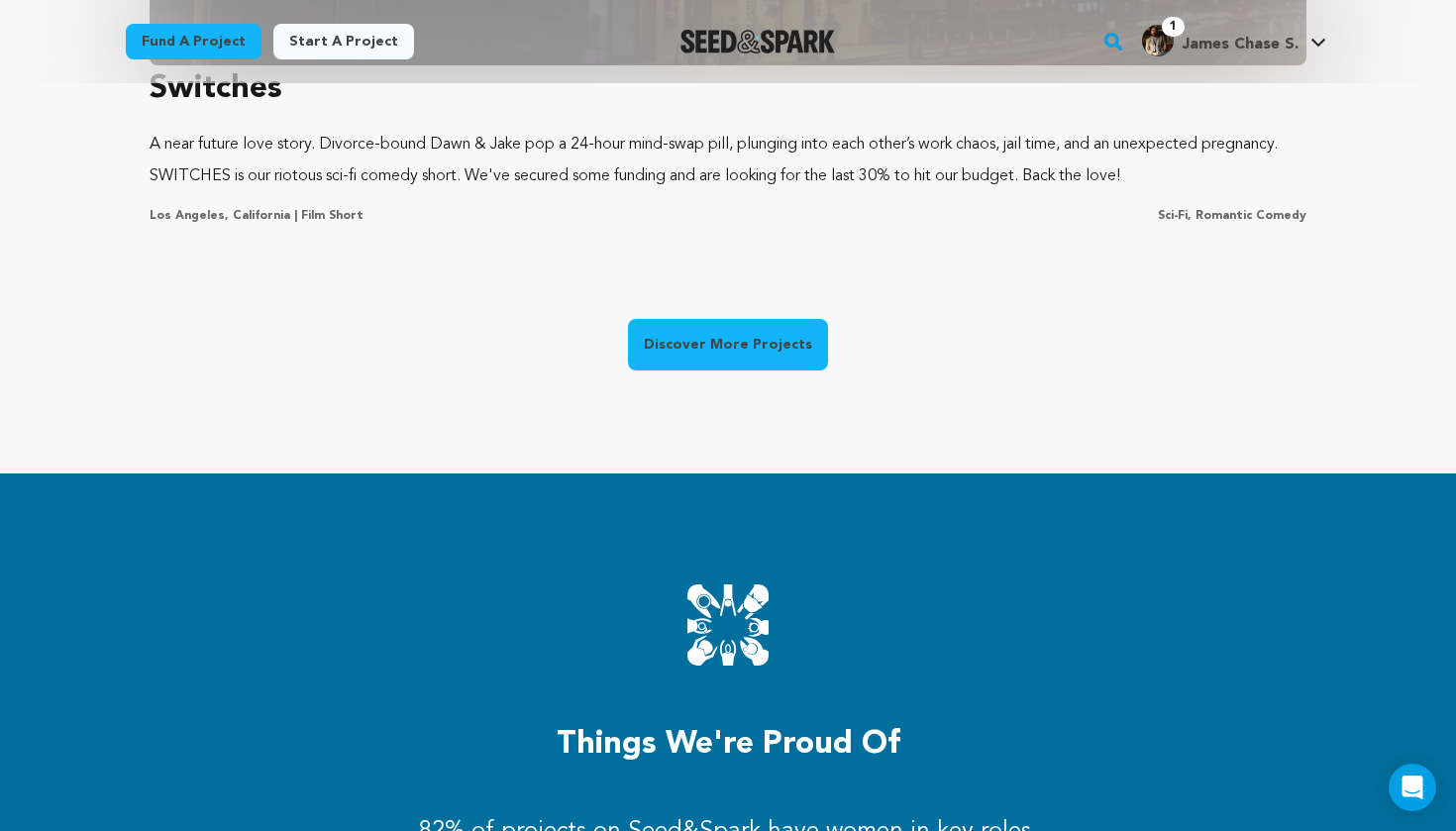 click on "Discover More Projects" at bounding box center [728, 345] 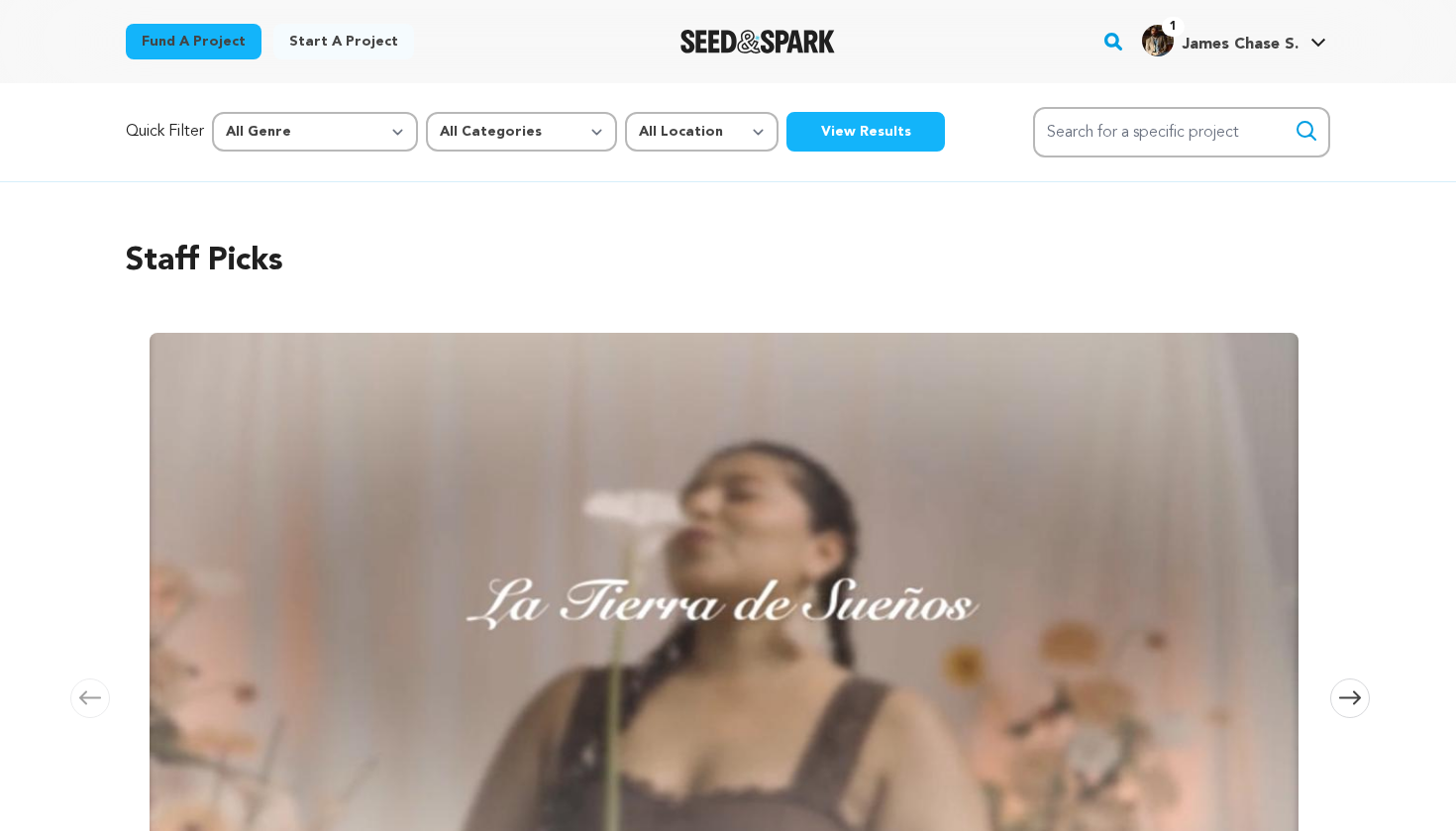 scroll, scrollTop: 378, scrollLeft: 0, axis: vertical 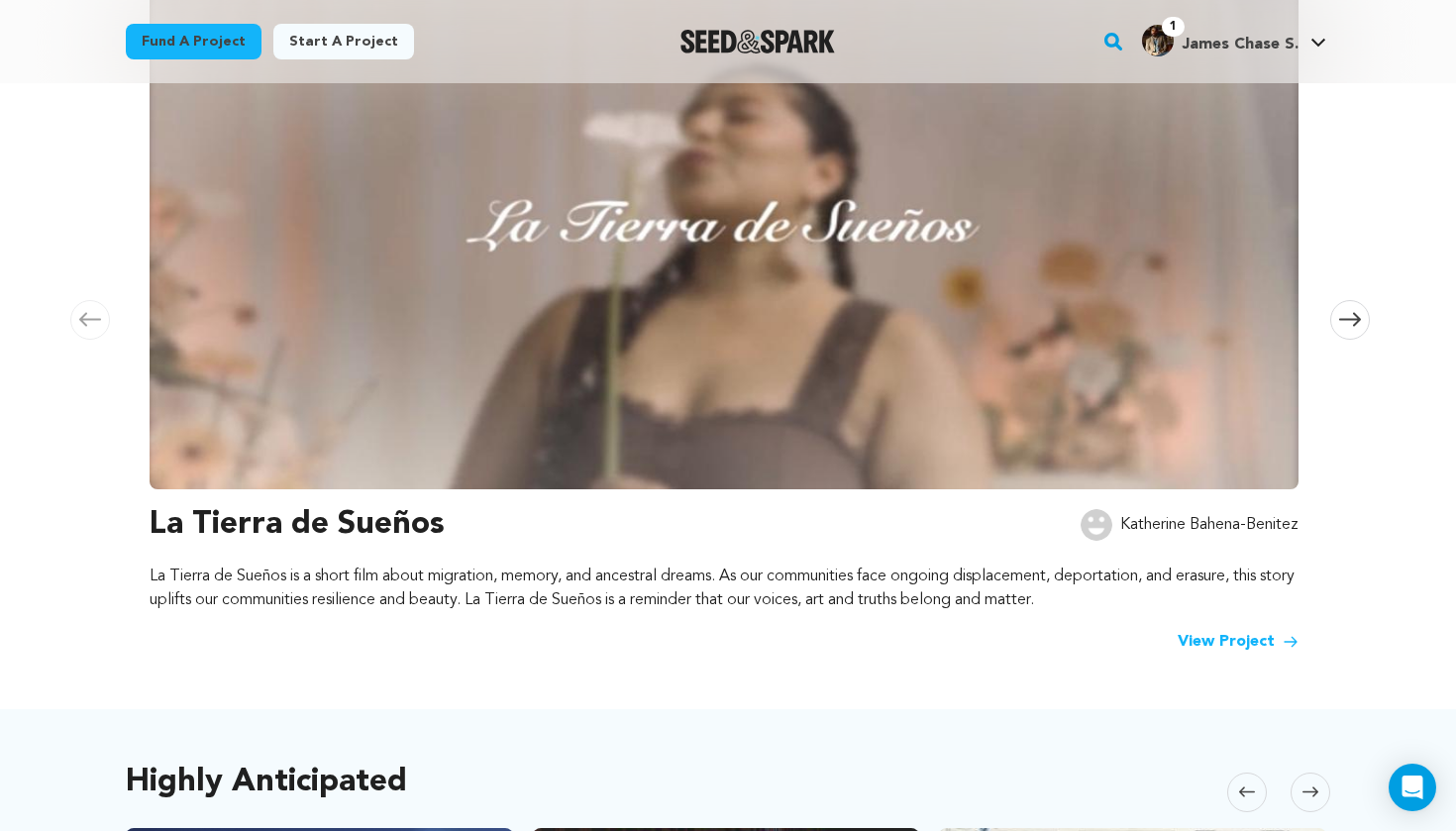 click at bounding box center [724, 222] 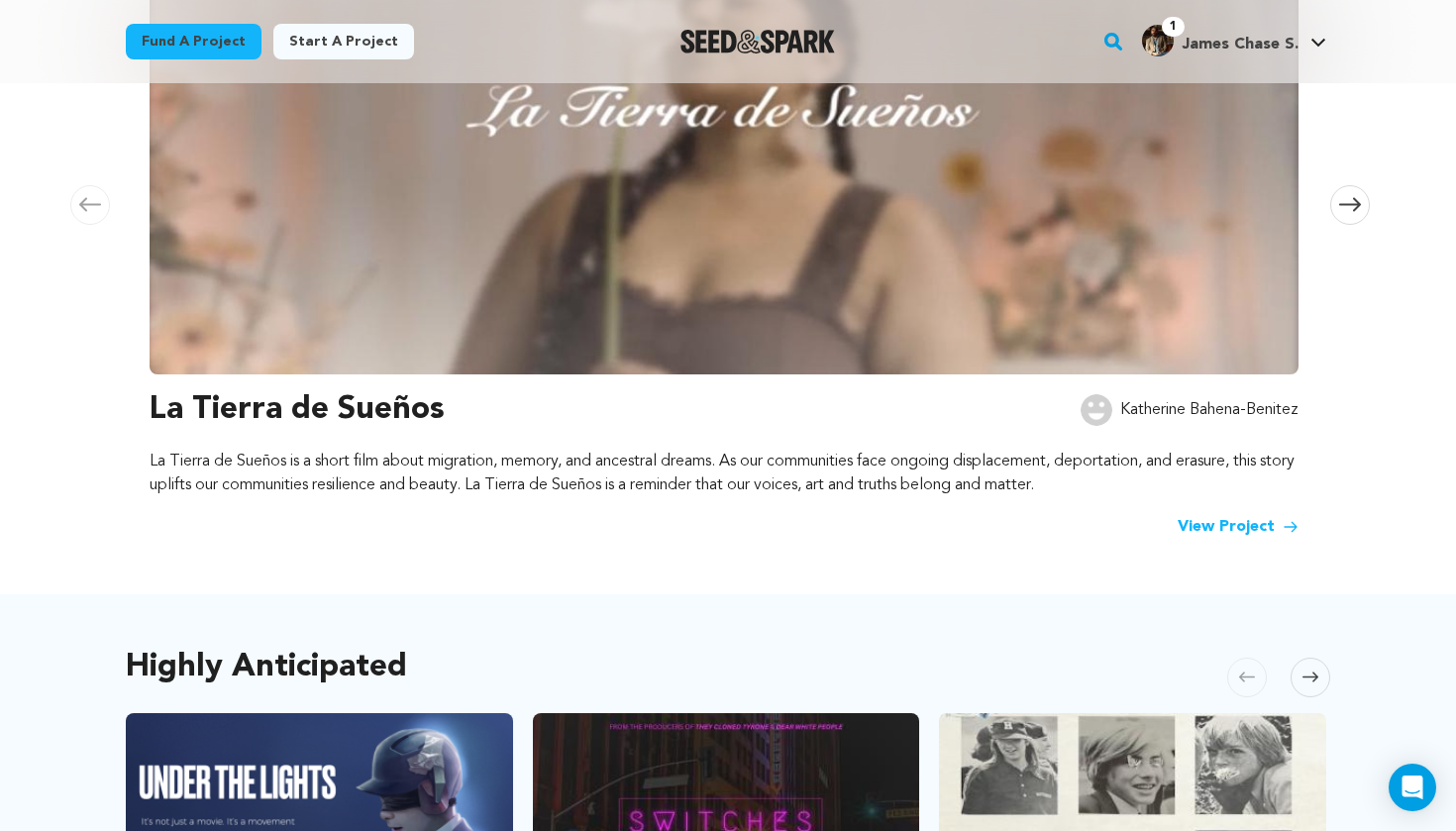 scroll, scrollTop: 494, scrollLeft: 0, axis: vertical 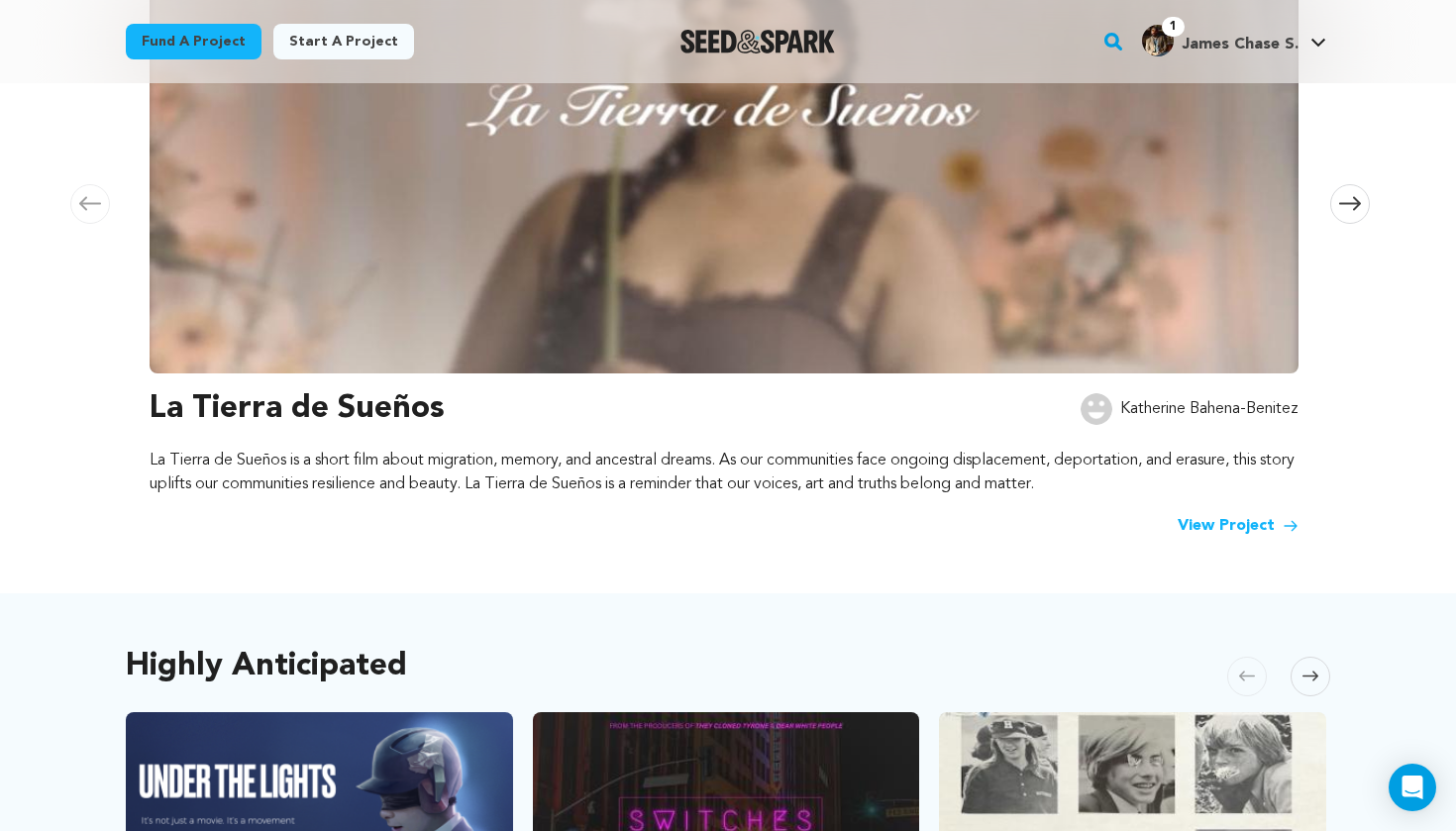 click on "La Tierra de Sueños" at bounding box center (297, 409) 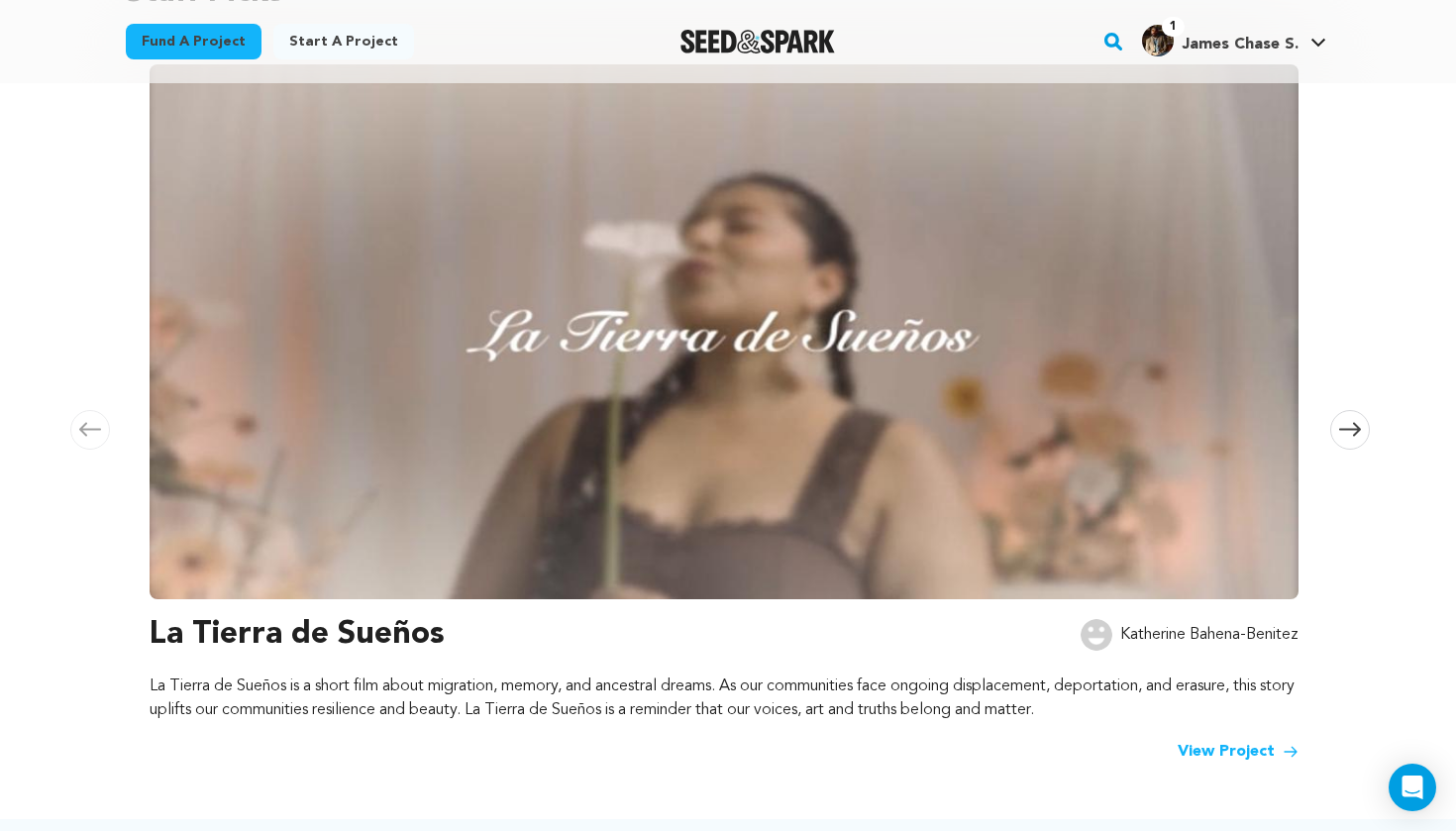 scroll, scrollTop: 337, scrollLeft: 0, axis: vertical 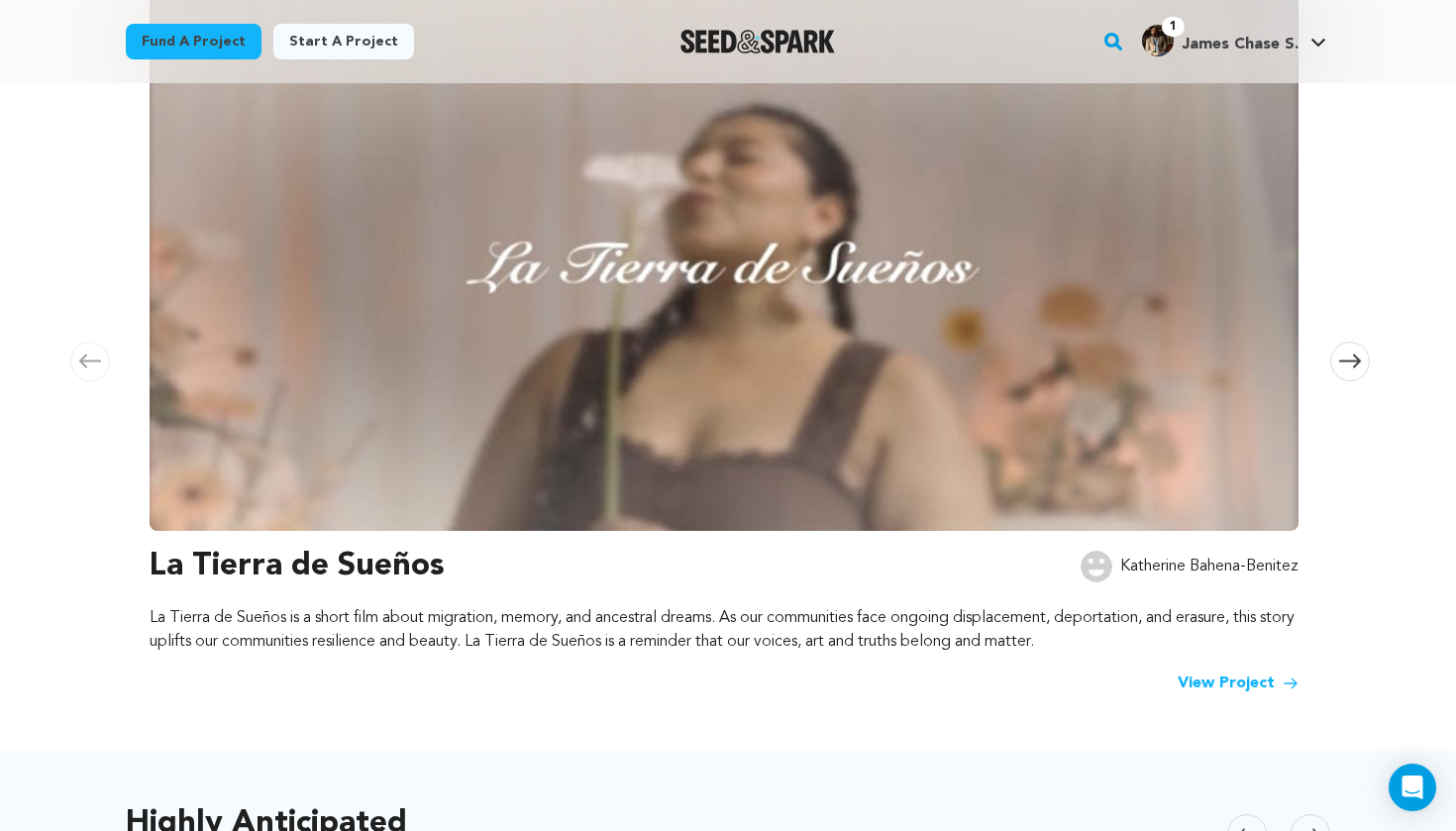 click on "Staff Picks
Carousel
Skip to previous slide page
Carousel
La Tierra de Sueños
Katherine Bahena-Benitez
La Tierra de Sueños is a short film about migration, memory, and ancestral dreams. As our communities face ongoing displacement, deportation, and erasure, this story uplifts our communities resilience and beauty. La Tierra de Sueños is a reminder that our voices, art and truths belong and matter." at bounding box center [728, 298] 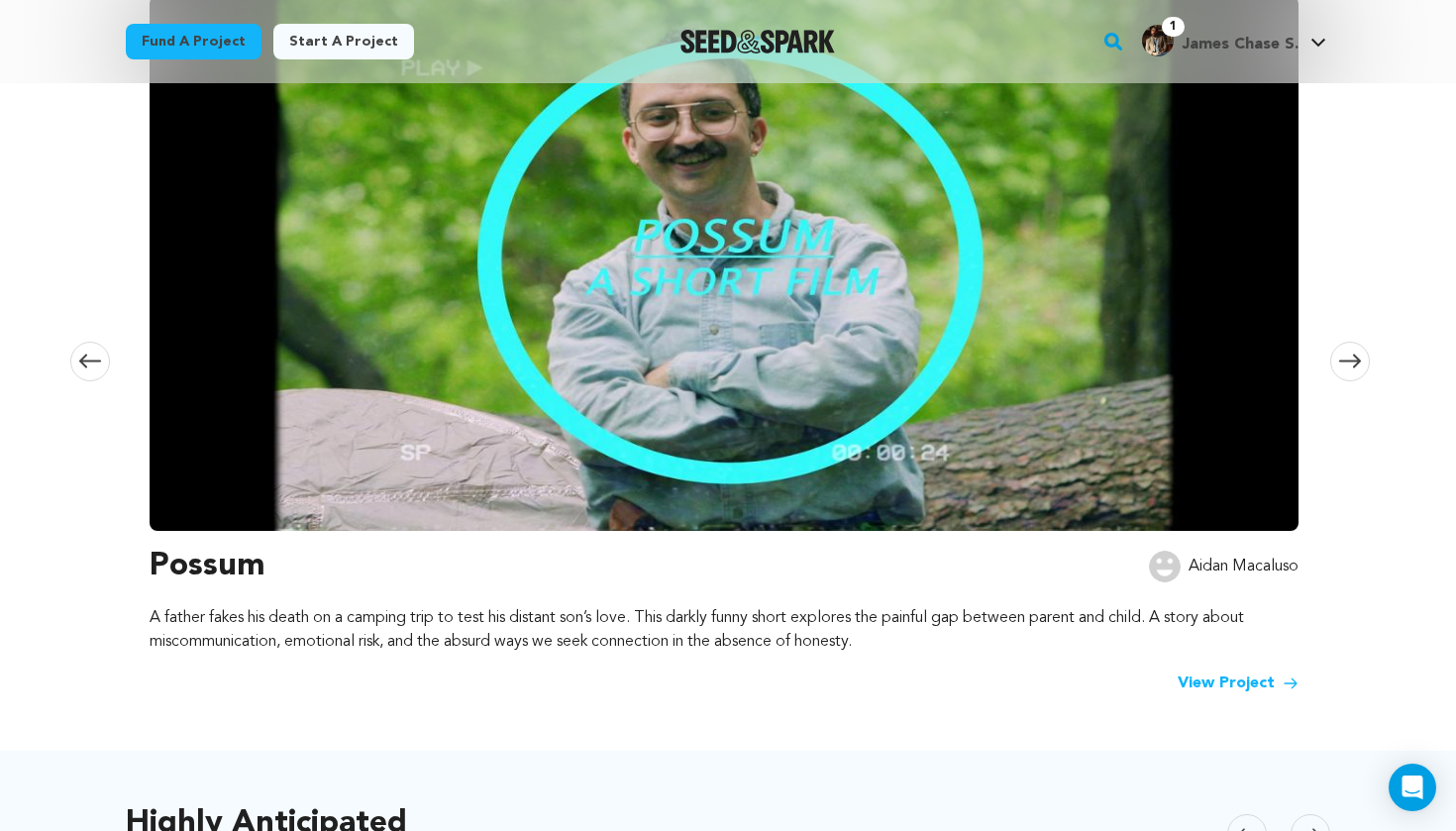 click at bounding box center [1350, 362] 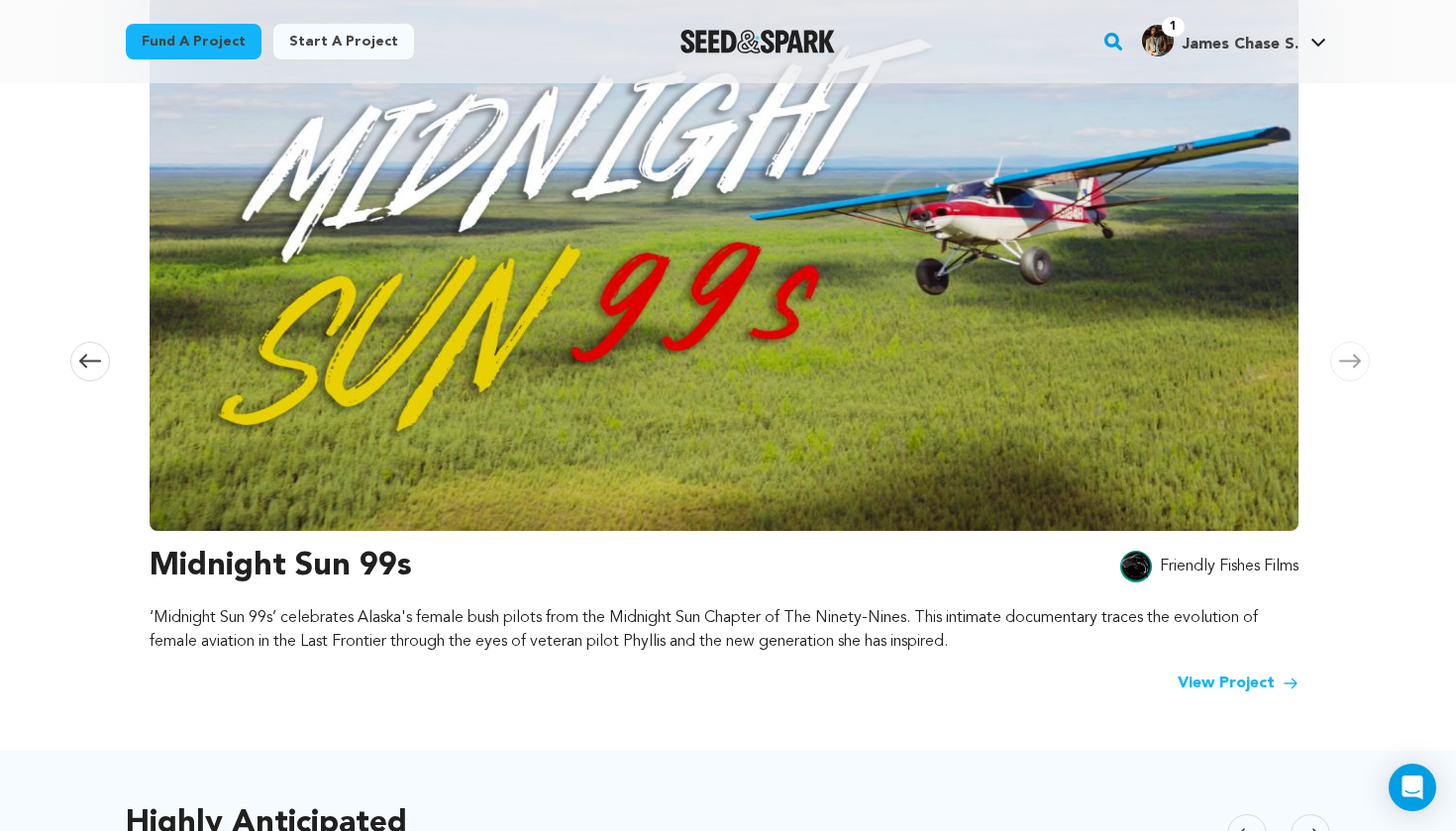 click at bounding box center (1350, 362) 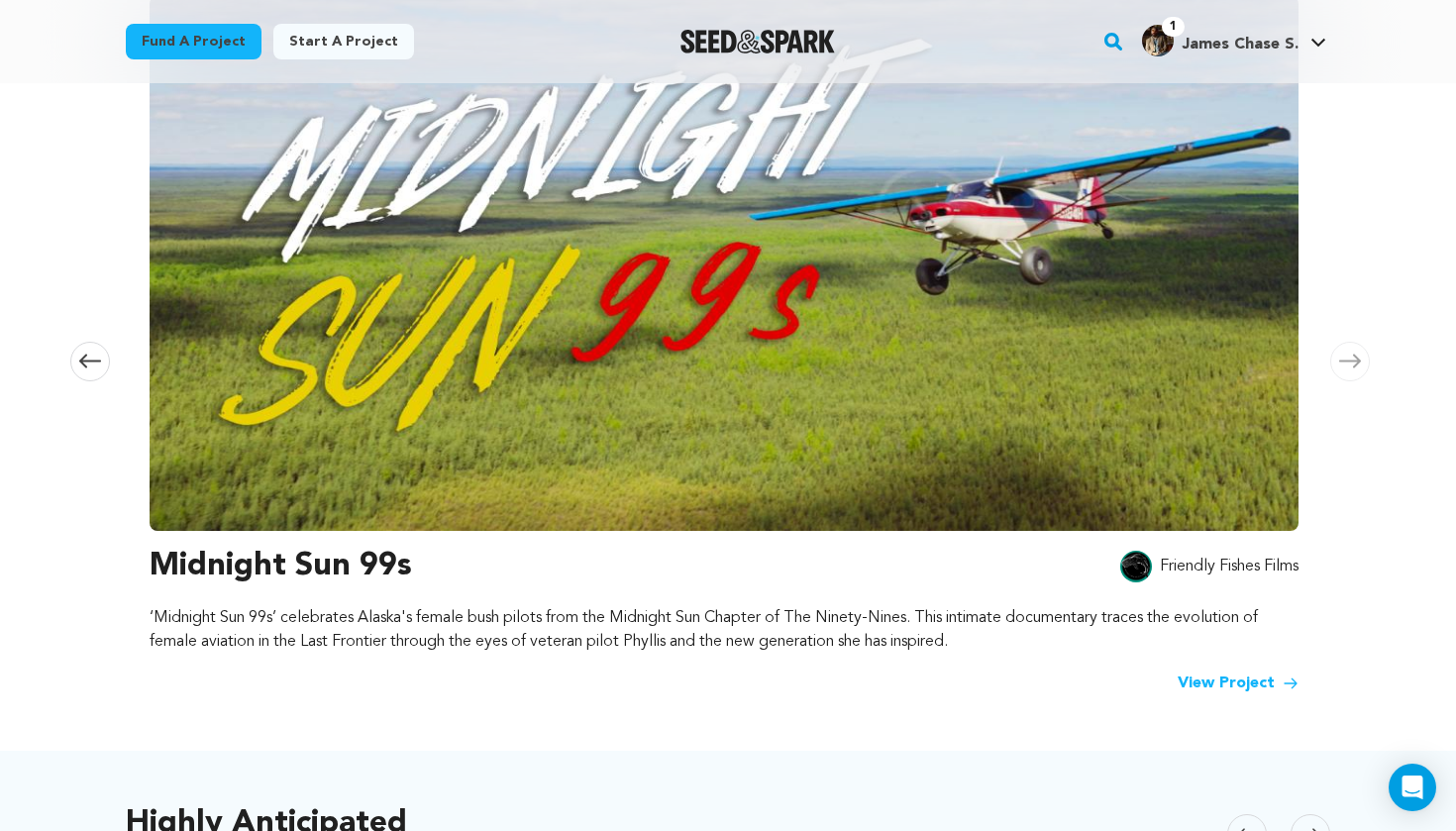 click on "Staff Picks
Carousel
Skip to previous slide page
Carousel
La Tierra de Sueños
Katherine Bahena-Benitez
La Tierra de Sueños is a short film about migration, memory, and ancestral dreams. As our communities face ongoing displacement, deportation, and erasure, this story uplifts our communities resilience and beauty. La Tierra de Sueños is a reminder that our voices, art and truths belong and matter." at bounding box center (728, 298) 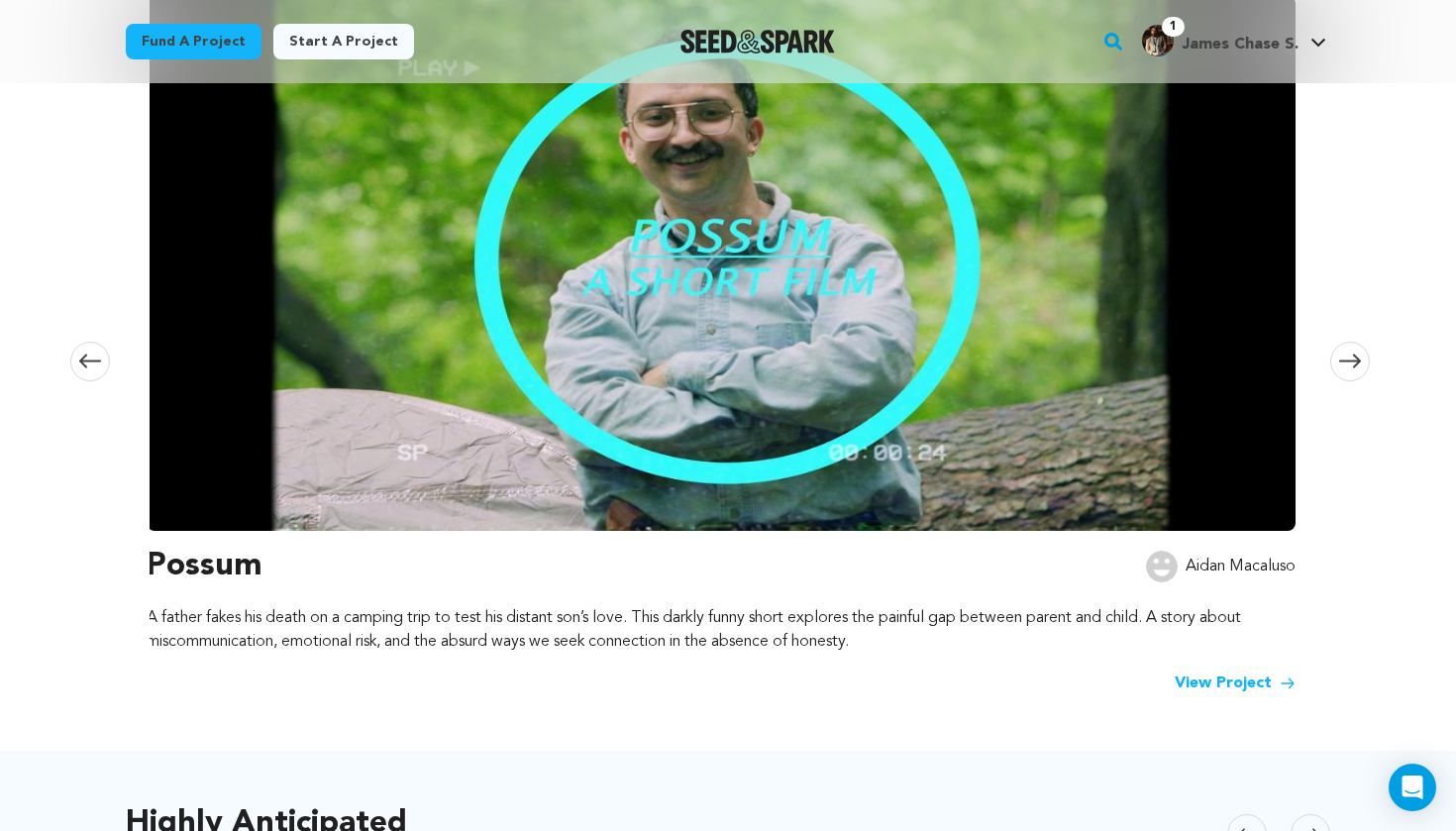 scroll, scrollTop: 0, scrollLeft: 1169, axis: horizontal 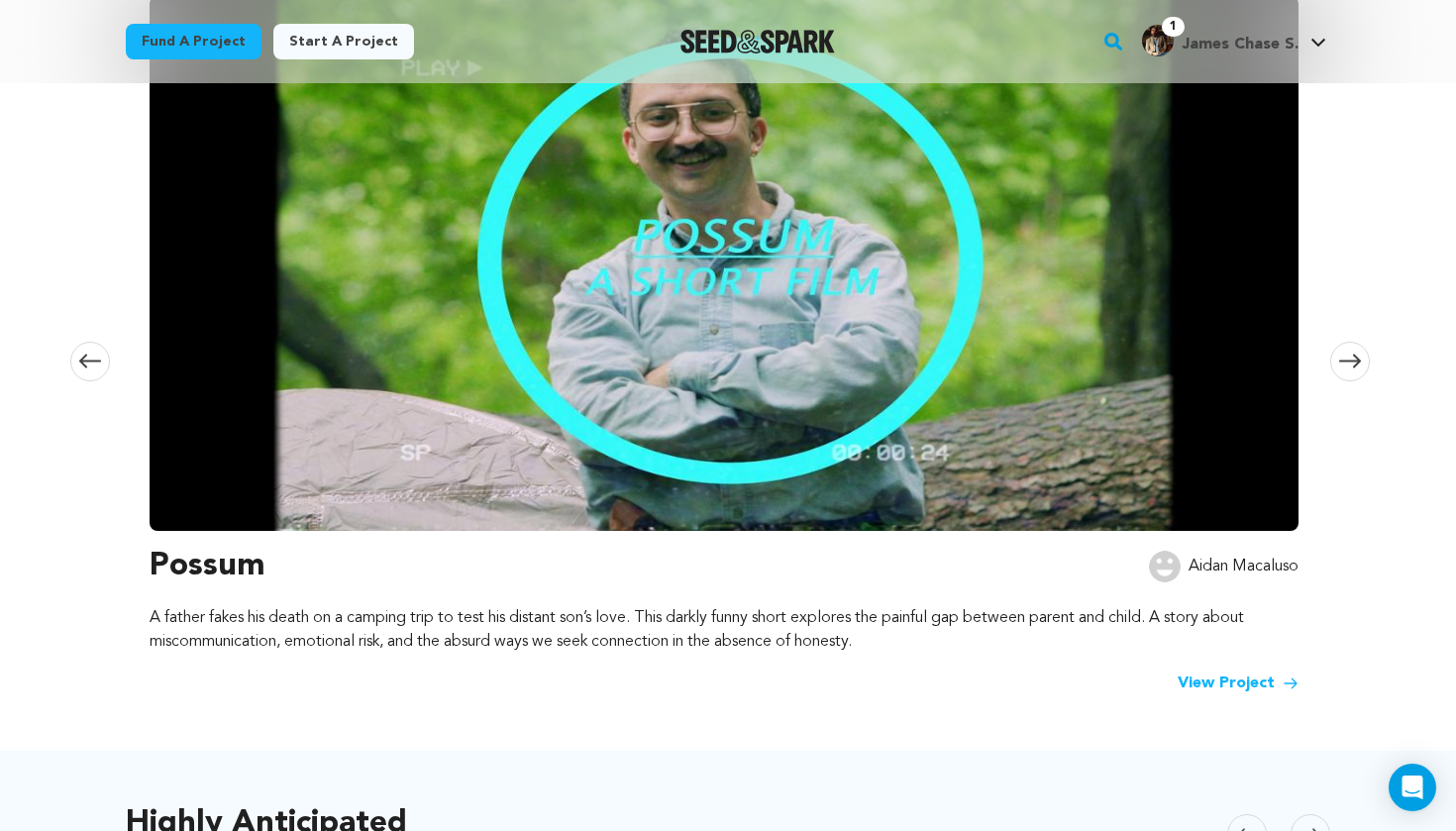 click on "View Project" at bounding box center (1238, 683) 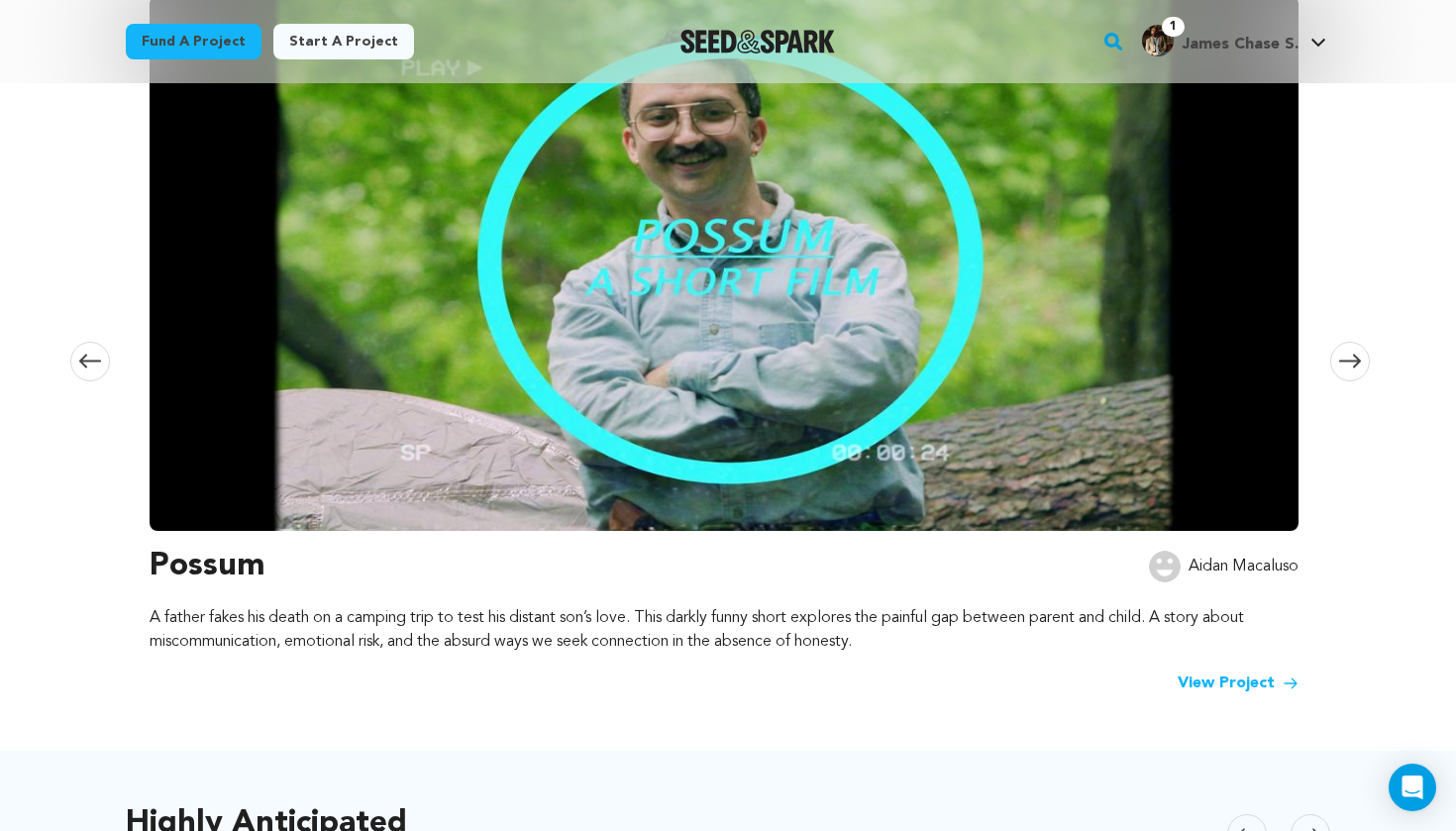 click at bounding box center [90, 362] 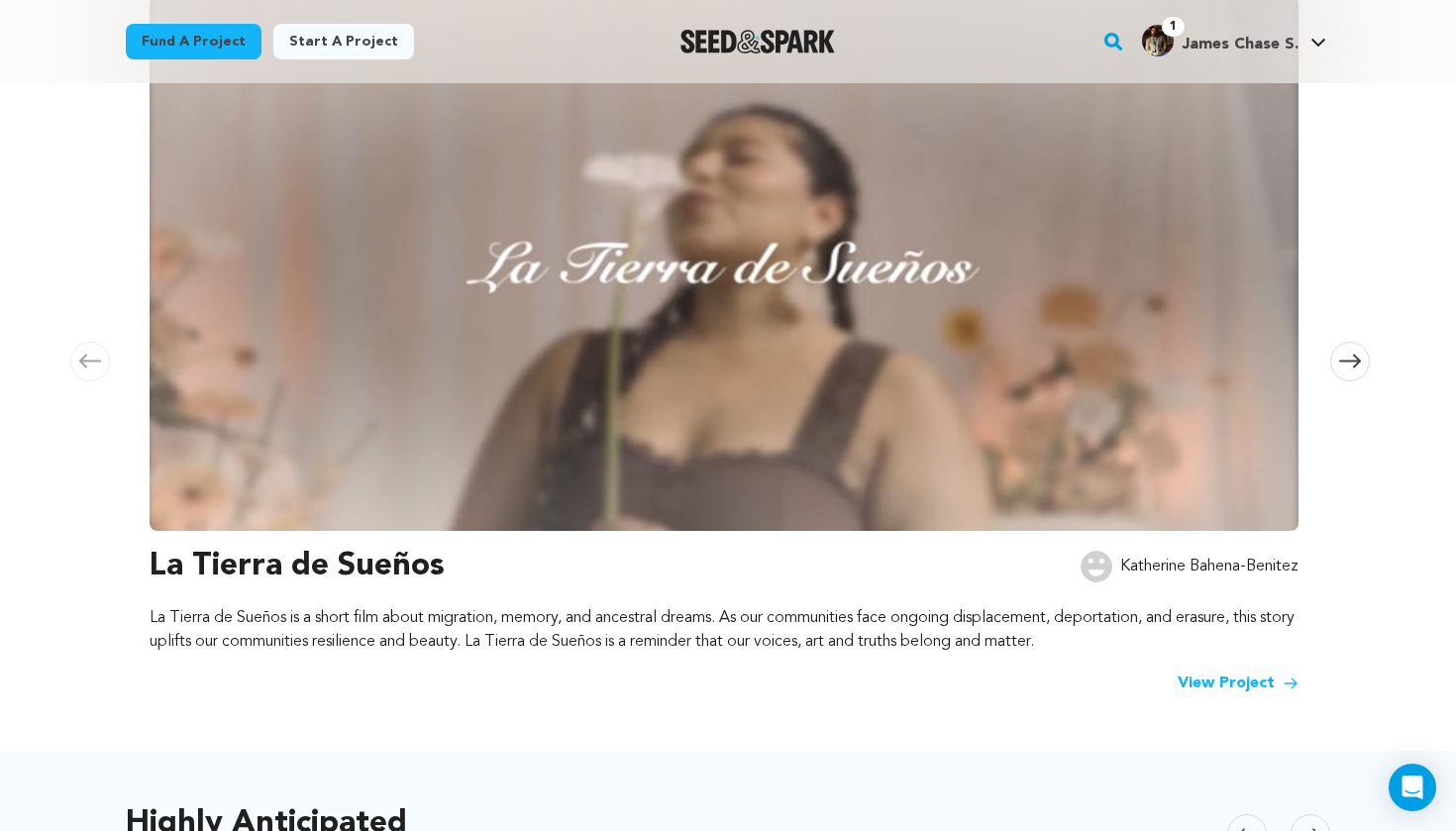 click on "View Project" at bounding box center (1238, 683) 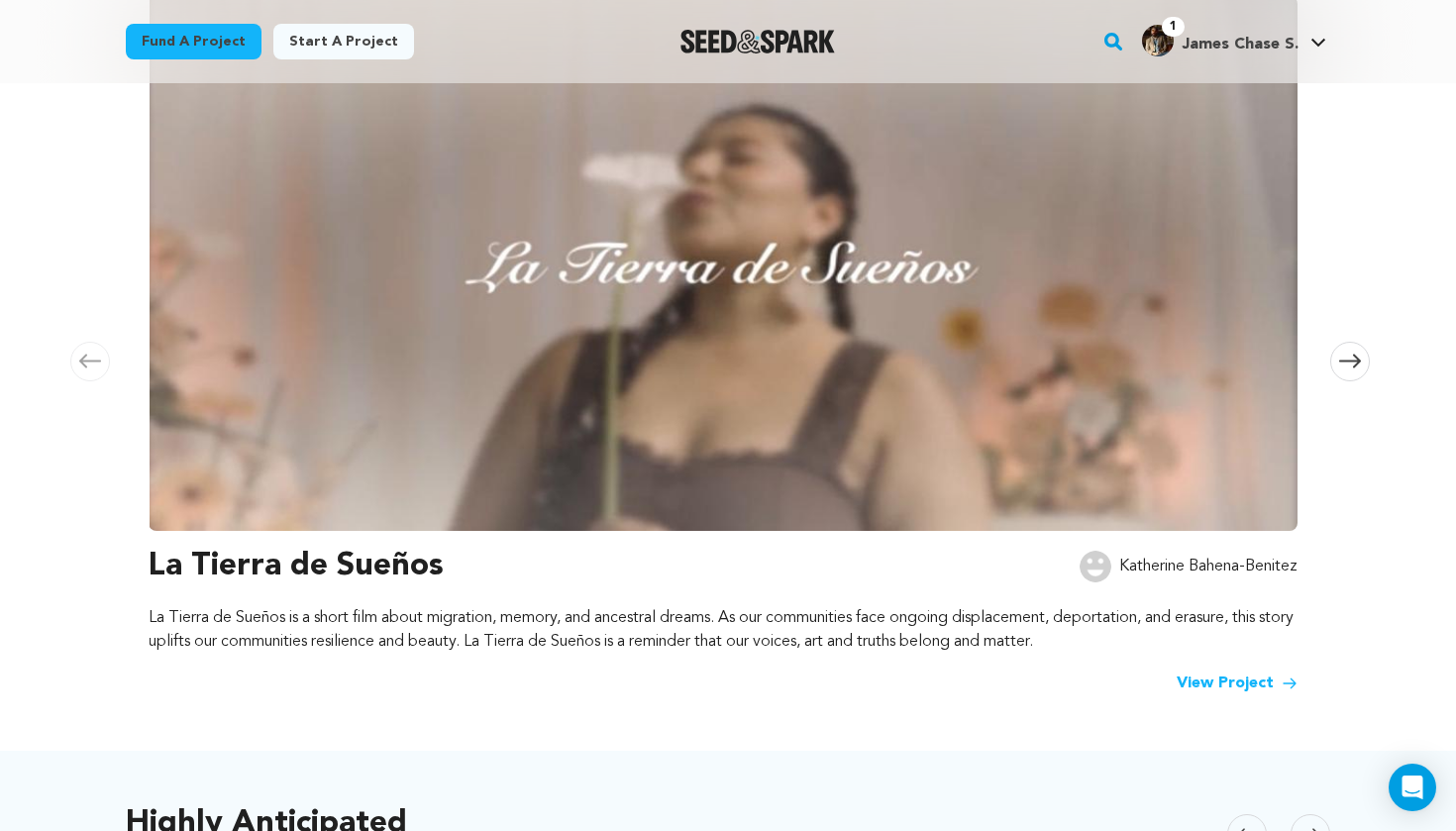 scroll, scrollTop: 0, scrollLeft: 0, axis: both 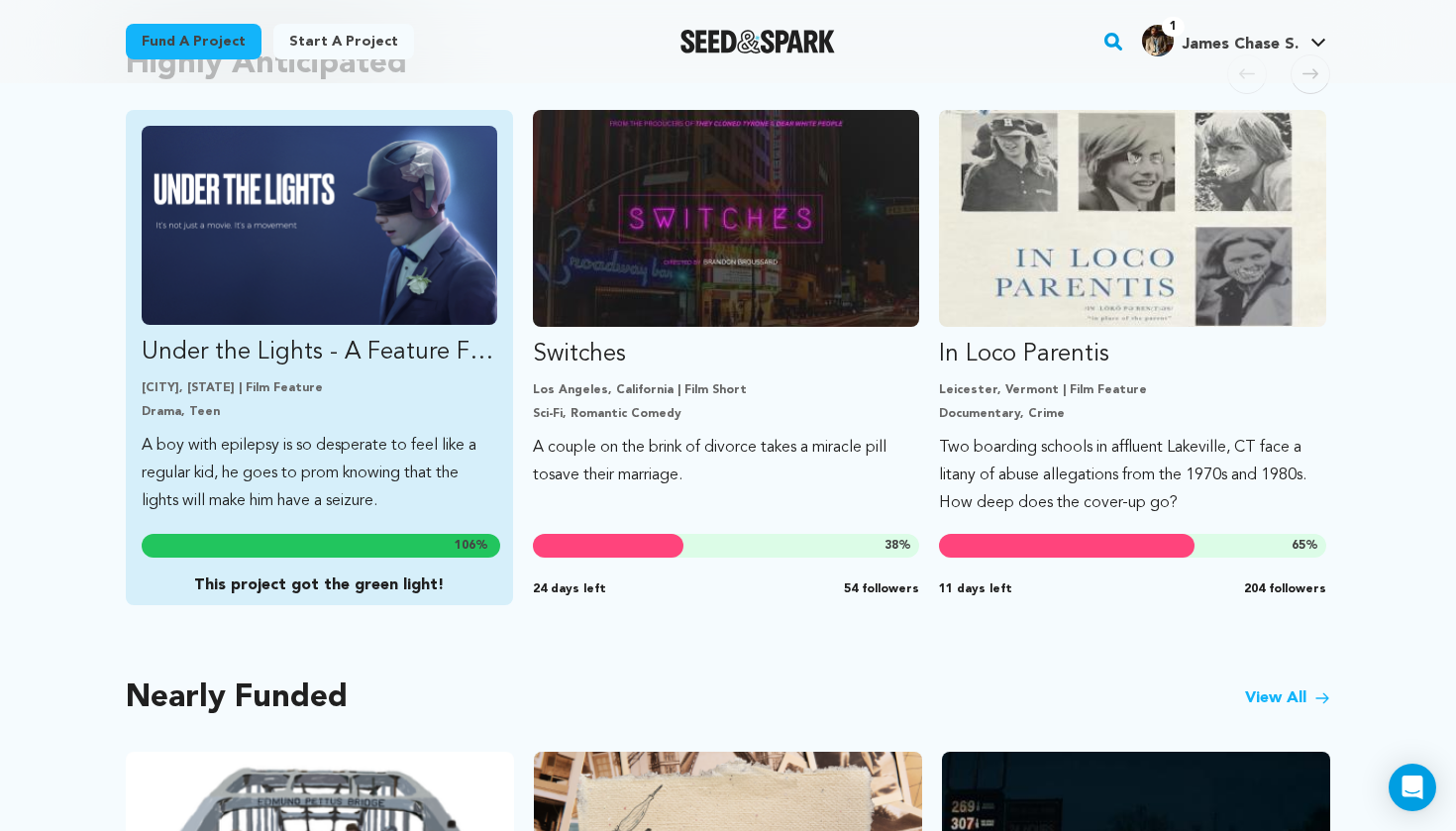 click on "Under the Lights - A Feature Film
Santa Rosa, California | Film Feature
Drama, Teen
A boy with epilepsy is so desperate to feel like a regular kid, he goes to prom knowing that the lights will make him have a seizure.
106 %
This project got the green light!" at bounding box center [319, 320] 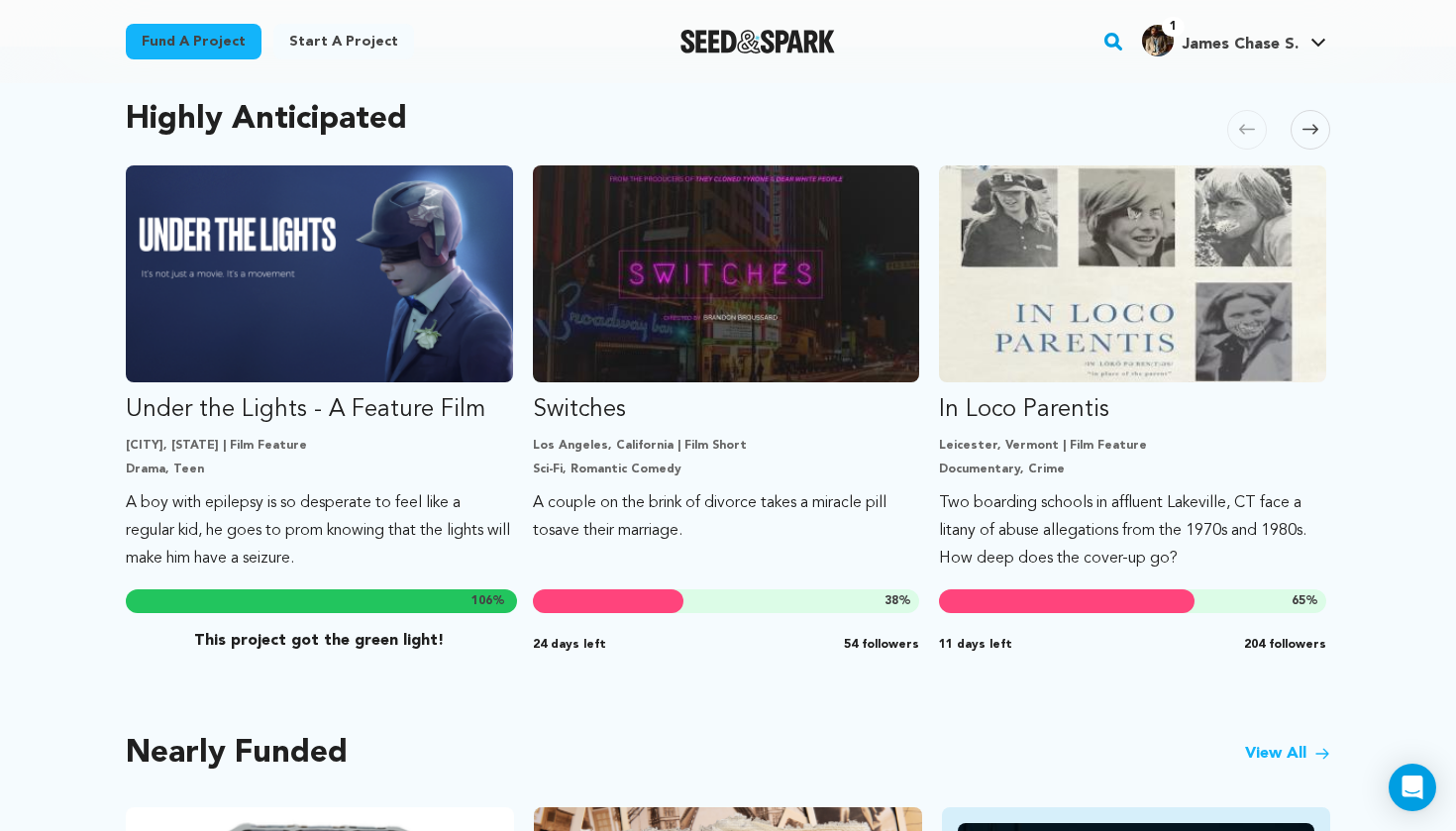 scroll, scrollTop: 918, scrollLeft: 0, axis: vertical 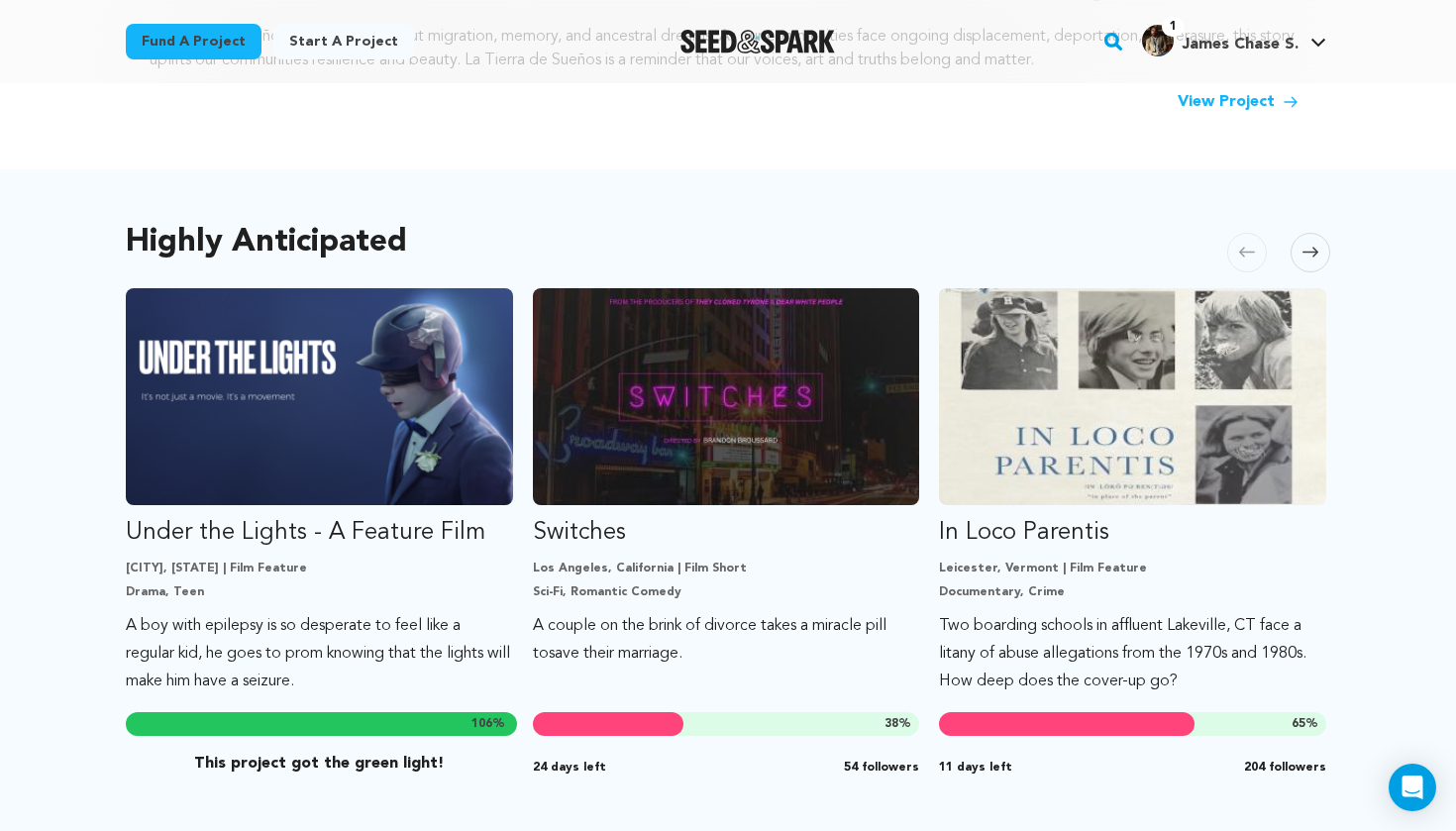 click at bounding box center [1310, 253] 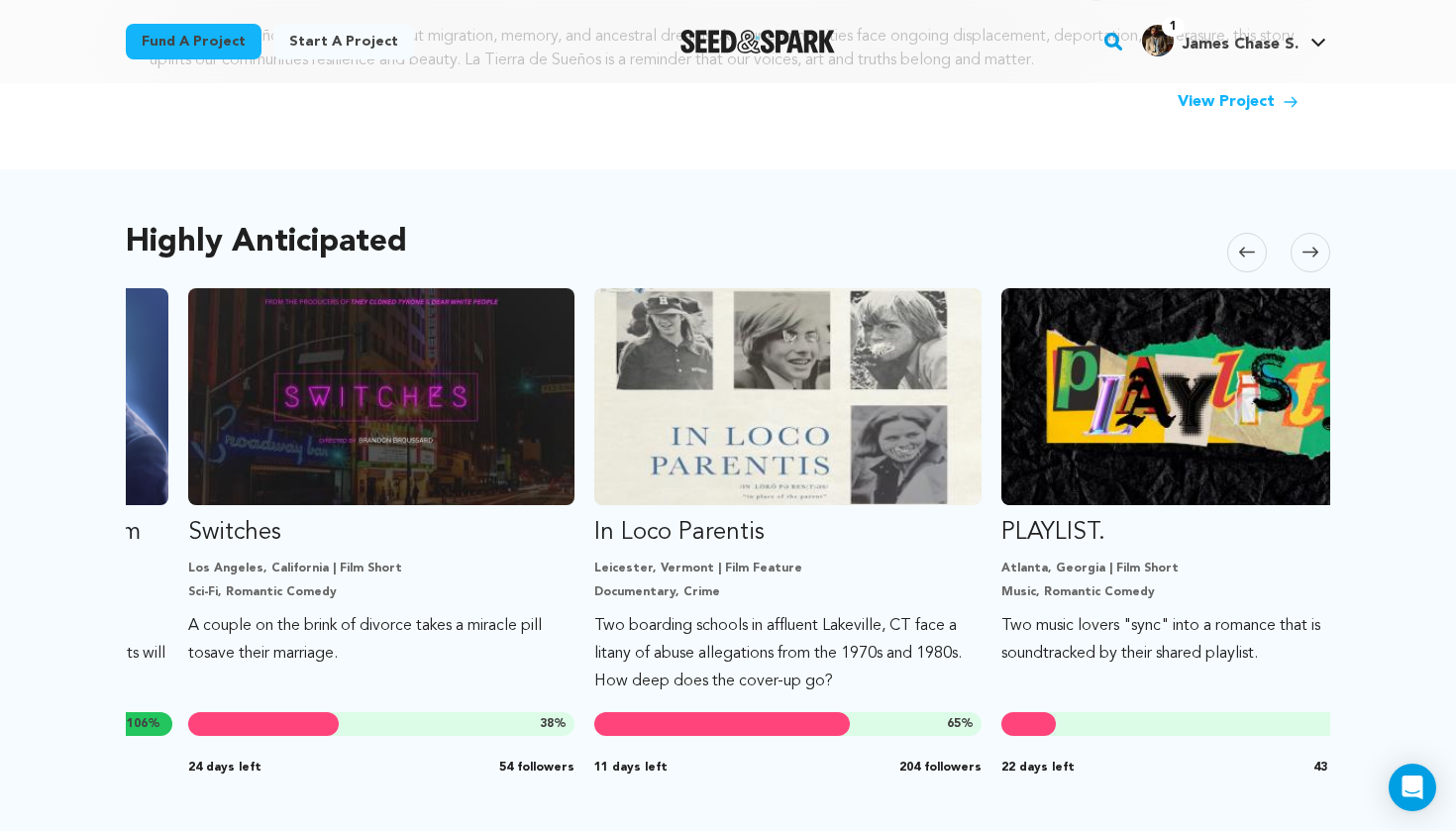 scroll, scrollTop: 0, scrollLeft: 407, axis: horizontal 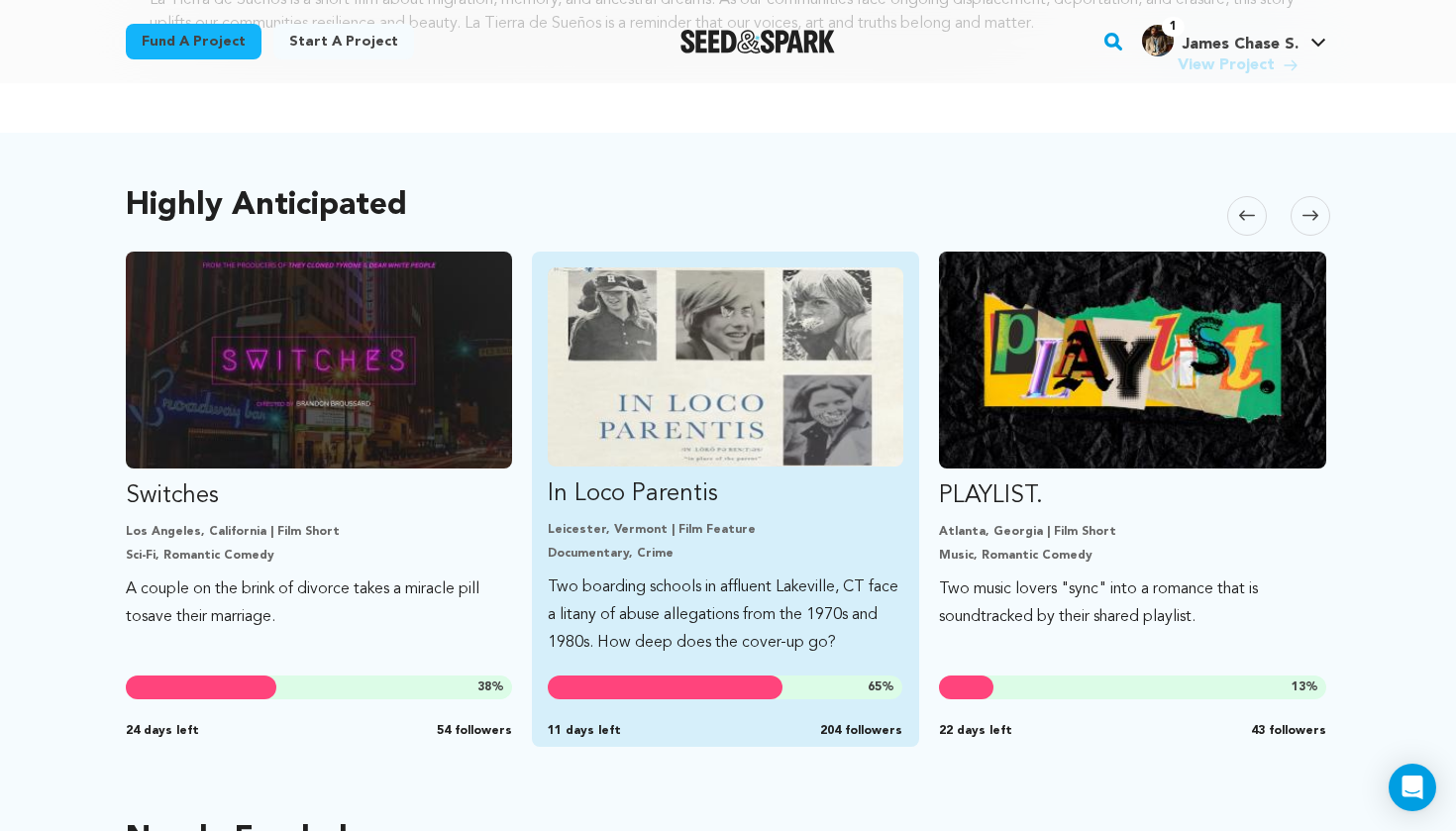 click on "Two boarding schools in affluent Lakeville, CT face a litany of abuse allegations from the 1970s and 1980s. How deep does the cover-up go?" at bounding box center (725, 615) 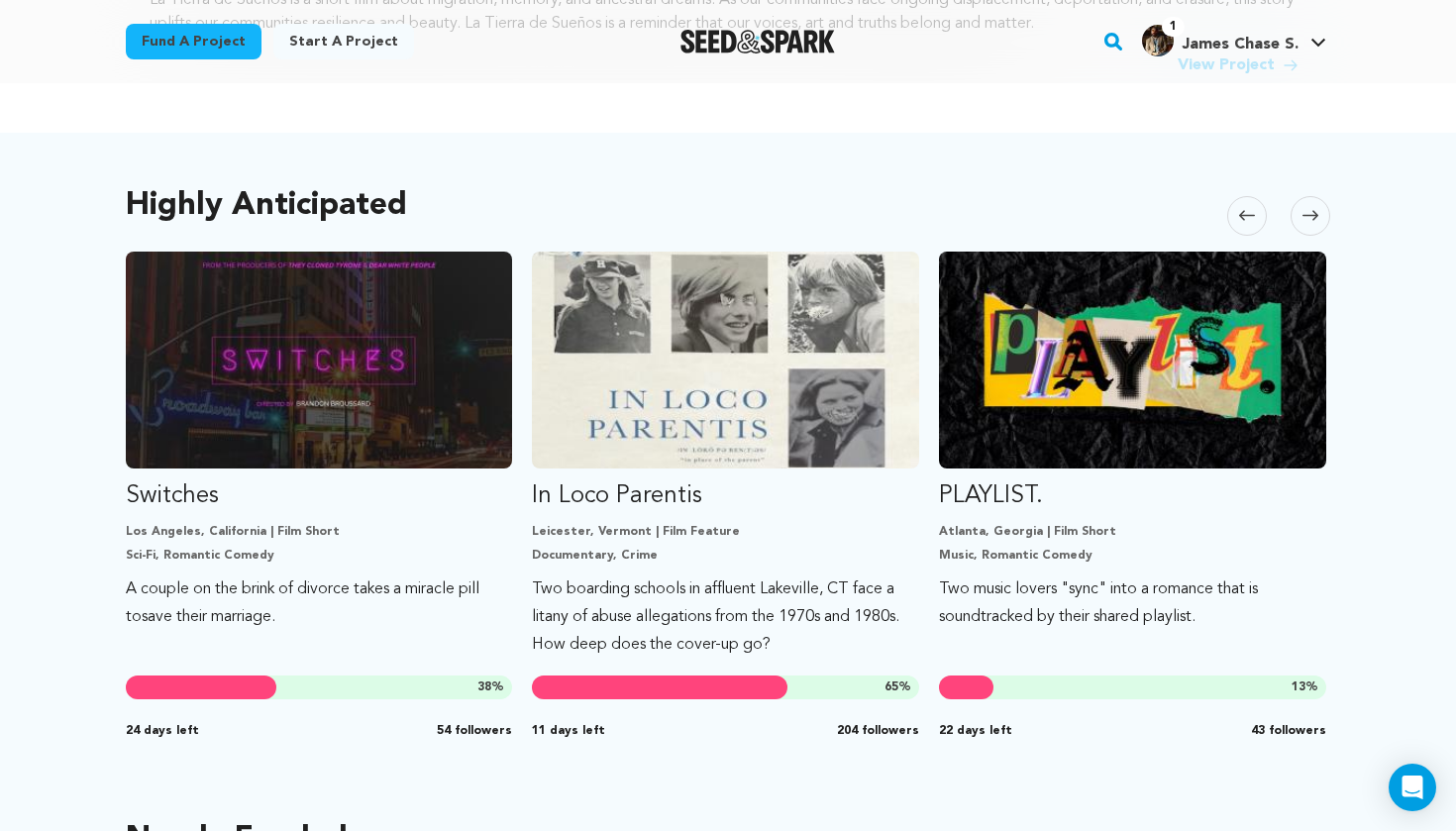 scroll, scrollTop: 0, scrollLeft: 626, axis: horizontal 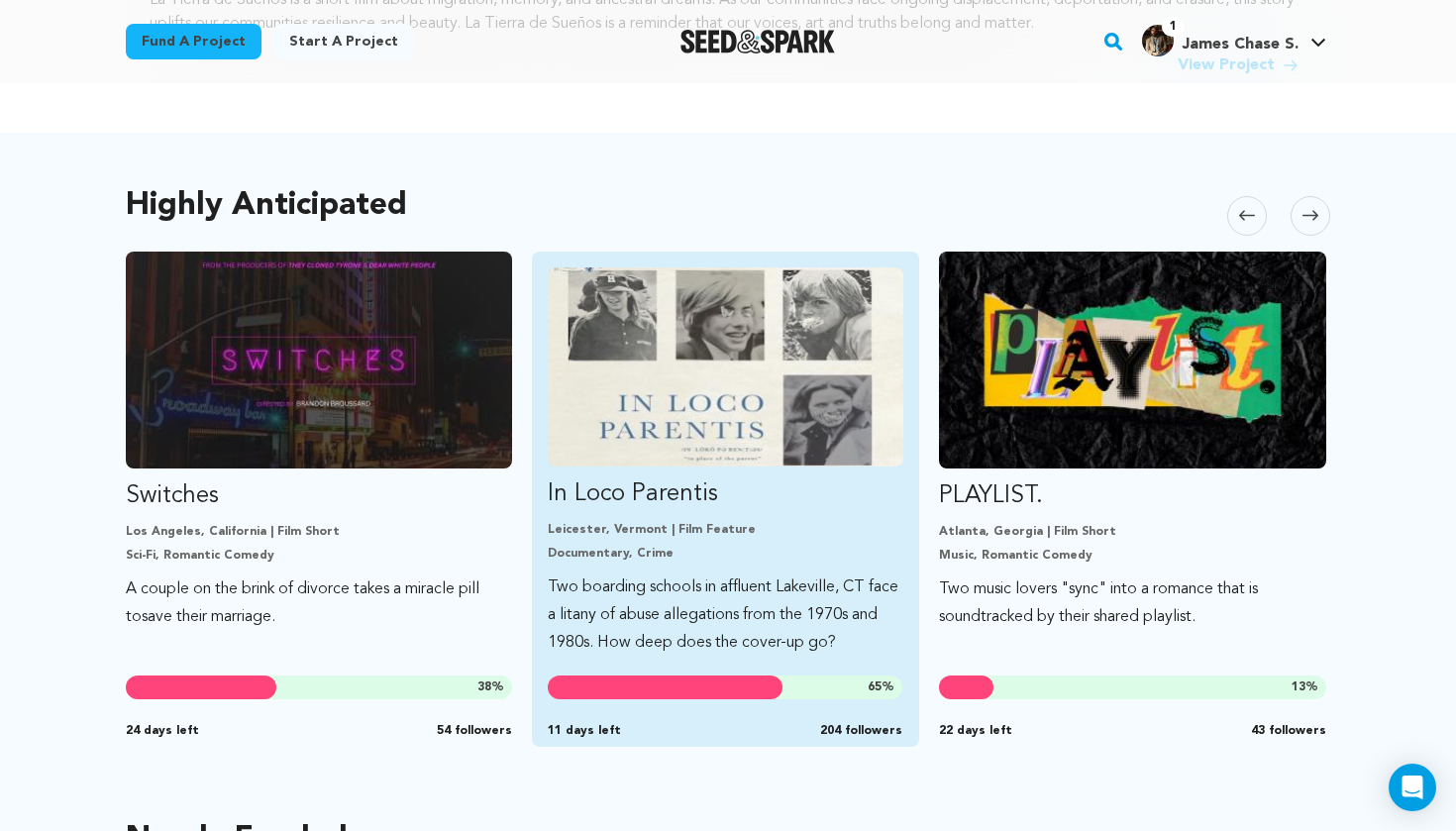 click on "Documentary, Crime" at bounding box center [725, 554] 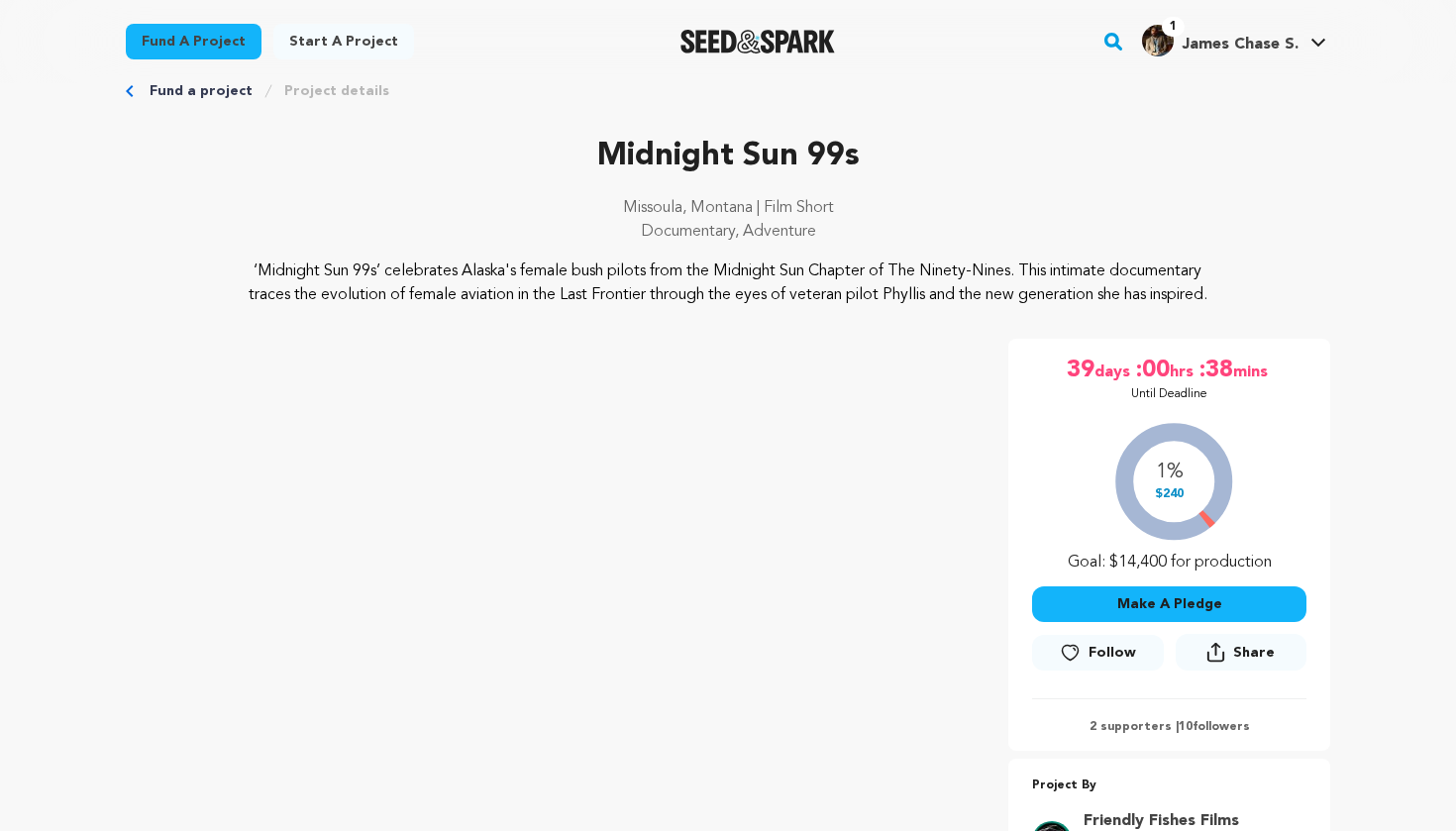 scroll, scrollTop: 47, scrollLeft: 0, axis: vertical 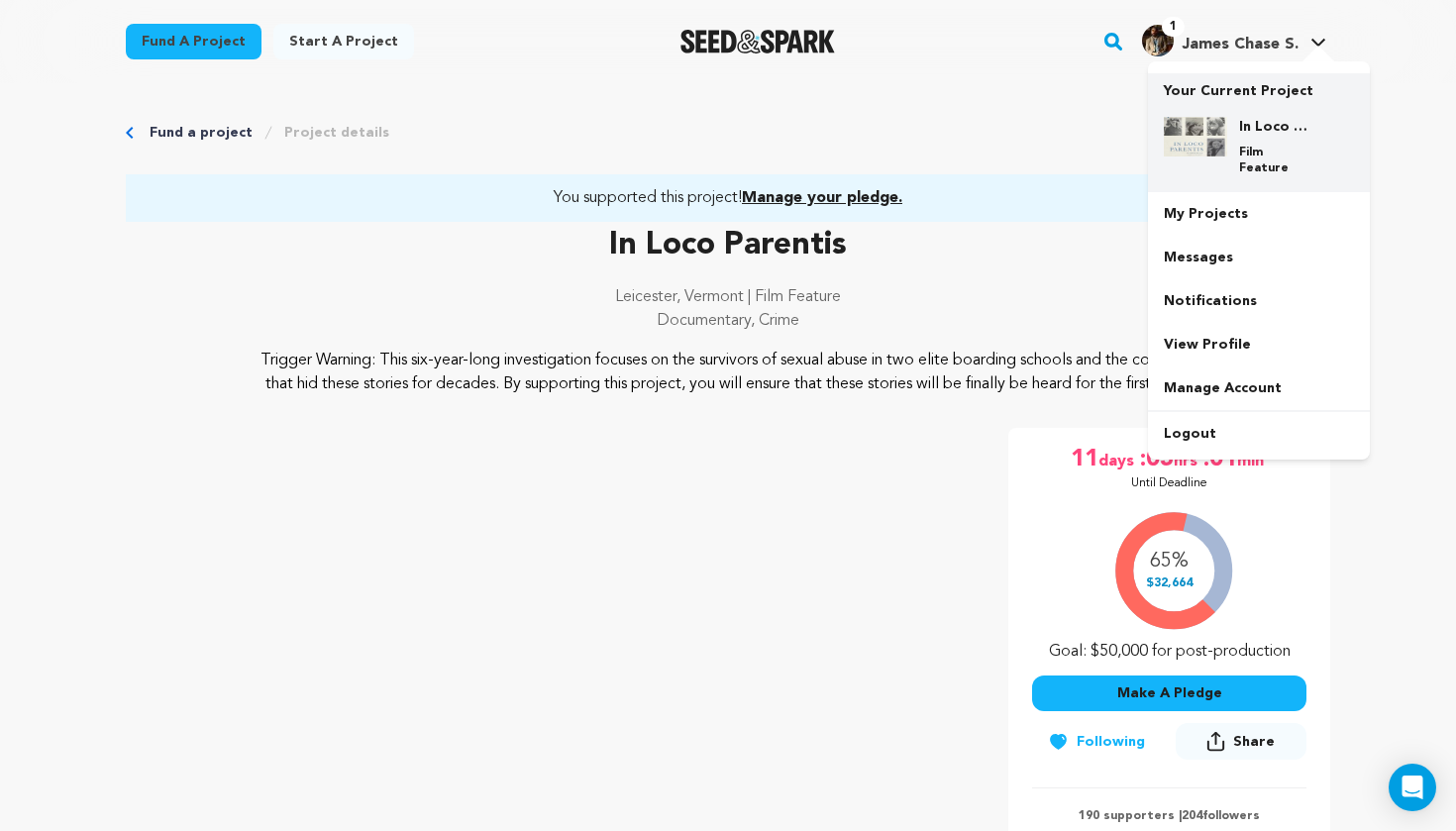 click at bounding box center [1196, 137] 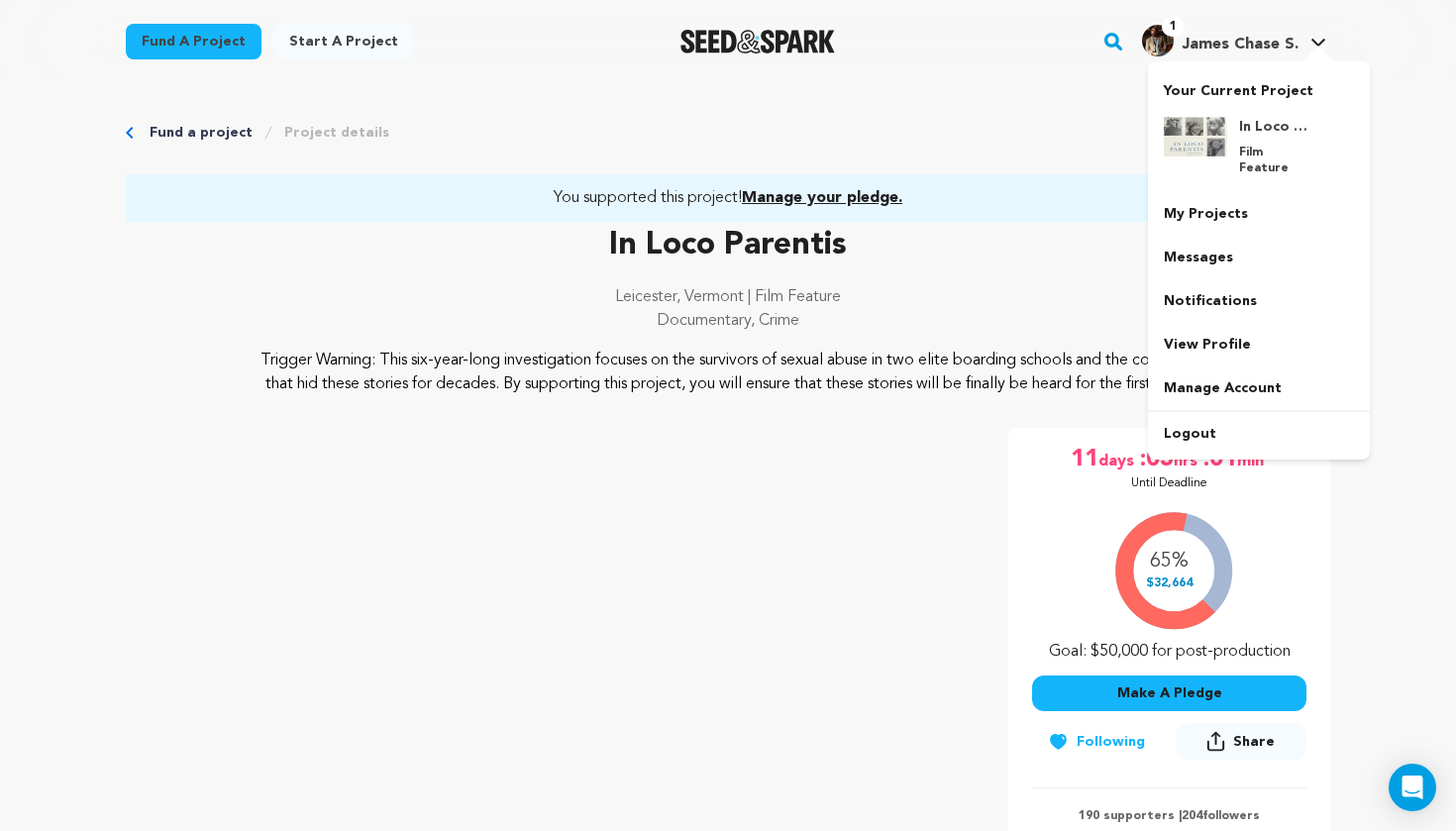 click at bounding box center [758, 42] 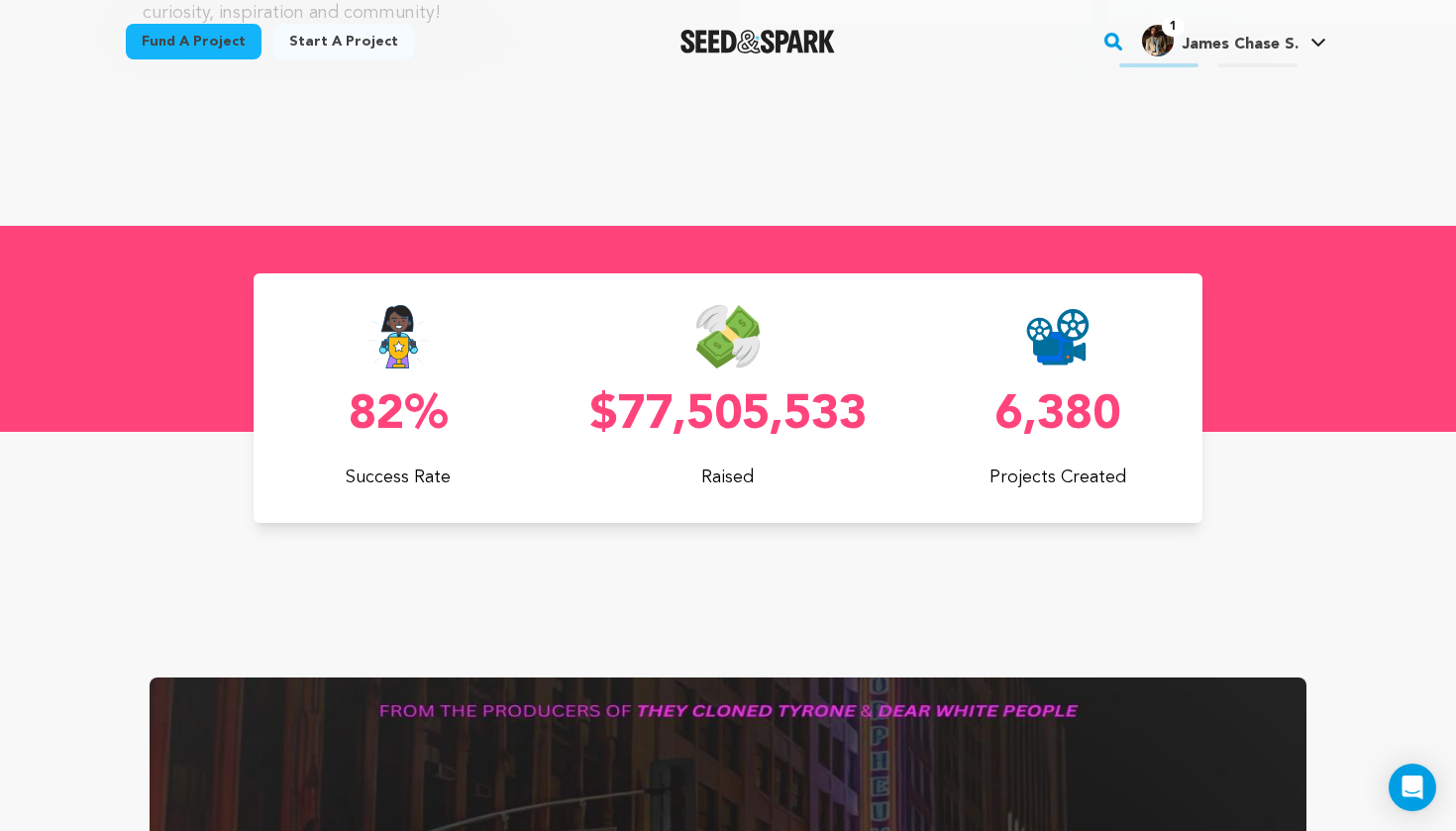 scroll, scrollTop: 683, scrollLeft: 0, axis: vertical 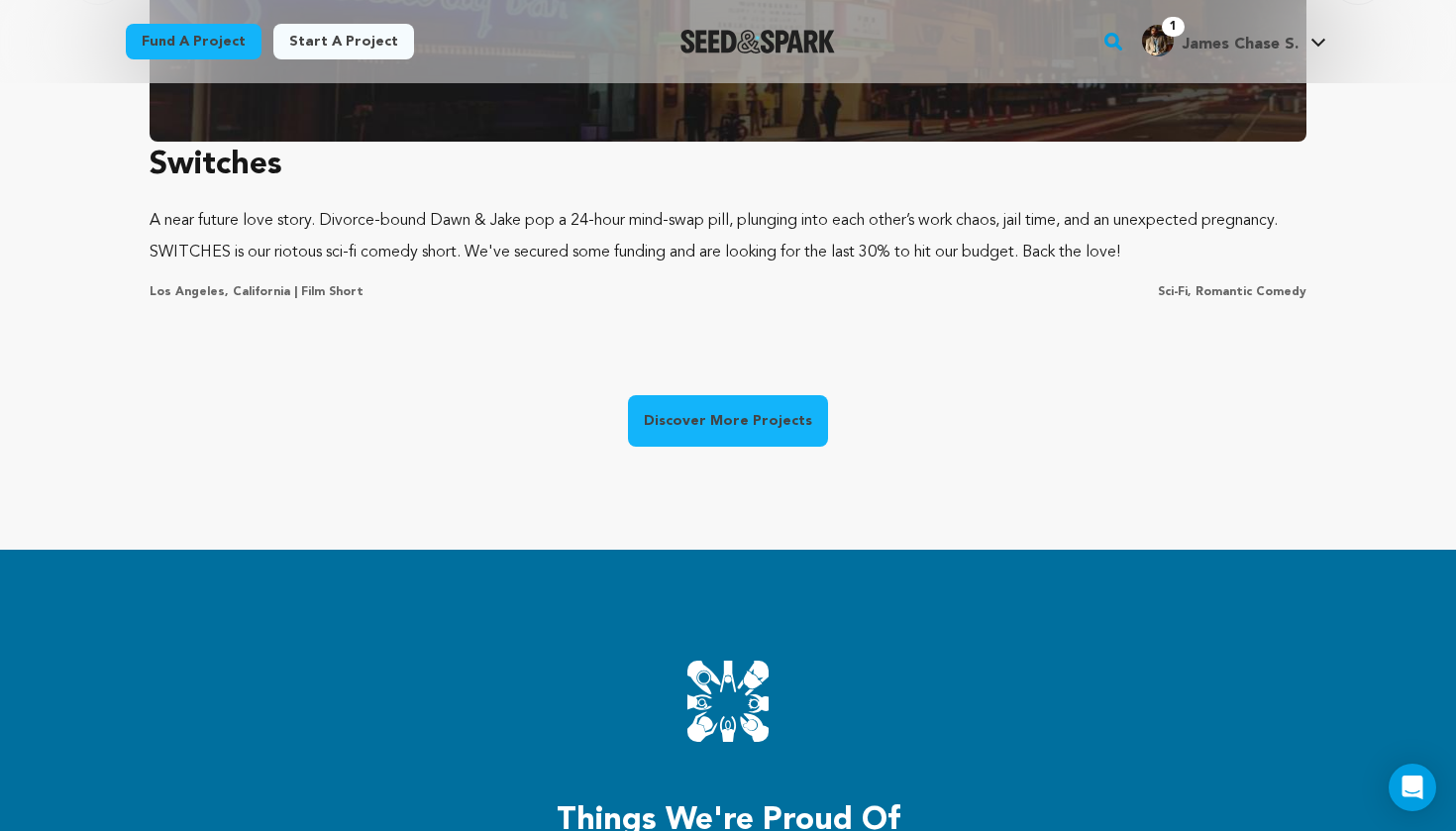 click on "Discover More Projects" at bounding box center (728, 421) 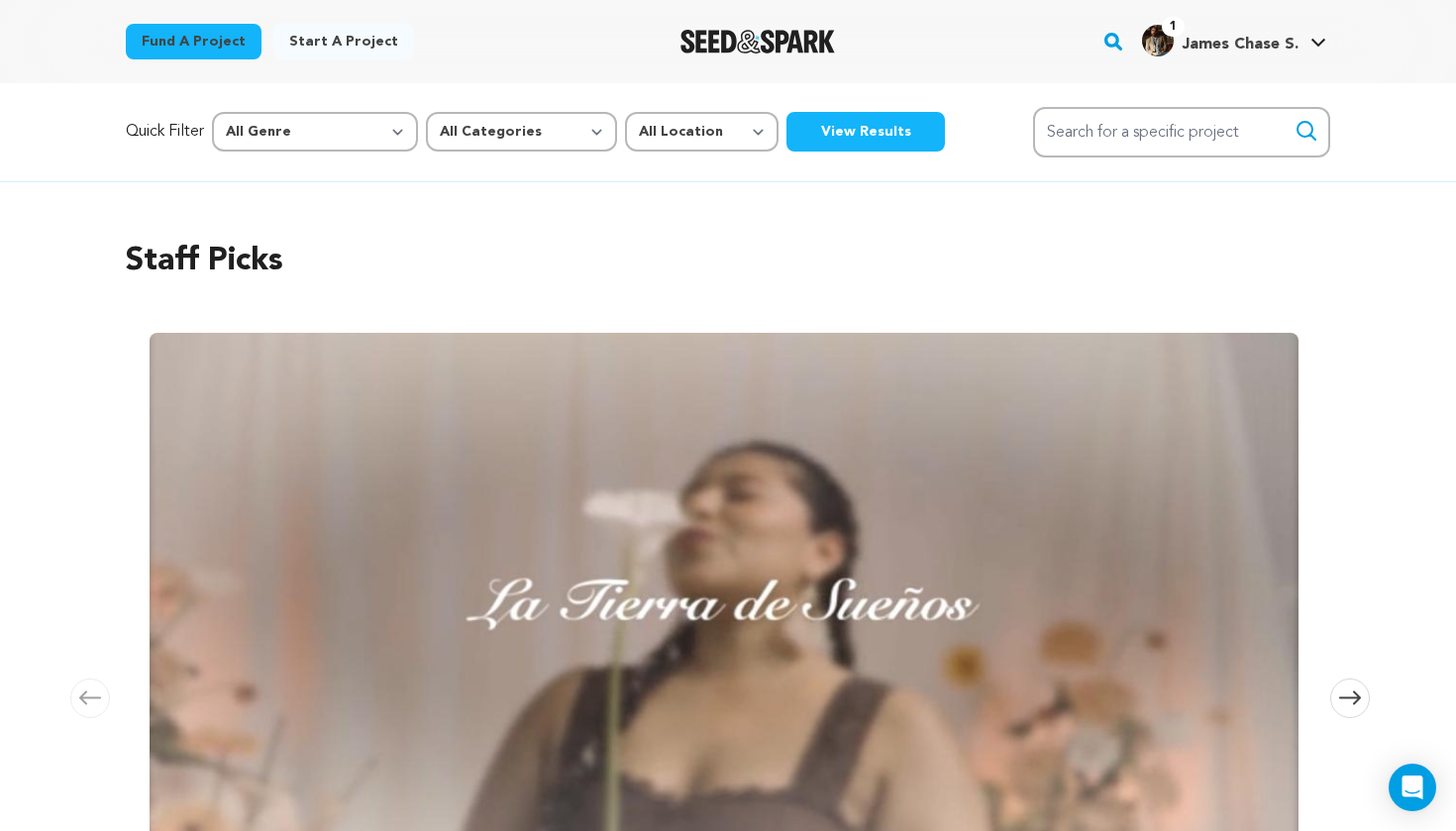 scroll, scrollTop: 0, scrollLeft: 0, axis: both 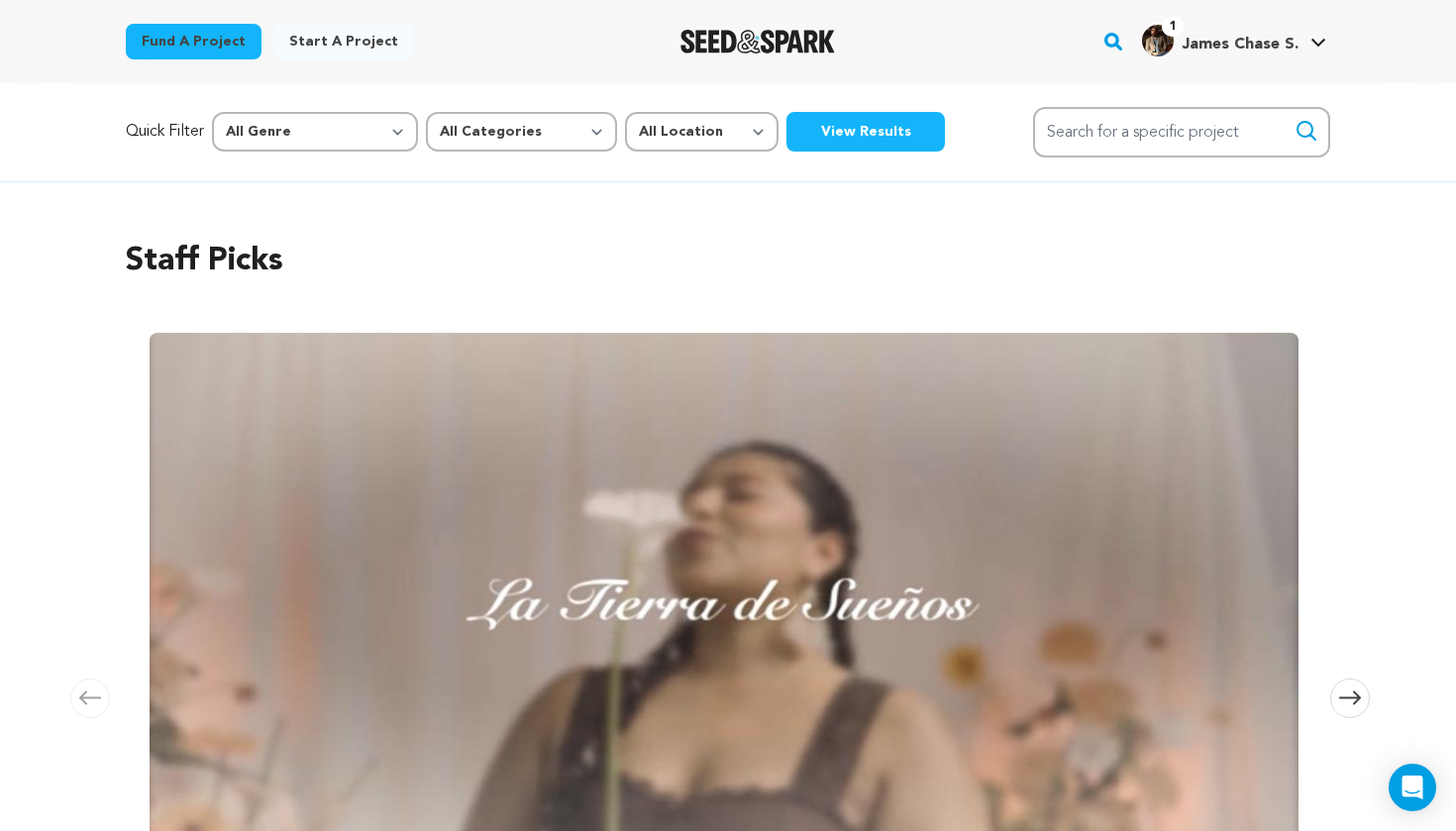 click on "Quick Filter
All Genre
Action
Adventure
Afrobeat
Alternative
Ambient
Animation
Bebop
Big Band
Biography
Bluegrass
Blues
Classical
Comedy
Country
Crime
Disco
Documentary
Drama
Dubstep
Electronic/Dance
Emo
Experimental
Family
Fantasy
Film-Noir
Film-related Business
Filmmaker Resource
Folk
Foreign Film Funk Jazz" at bounding box center [728, 132] 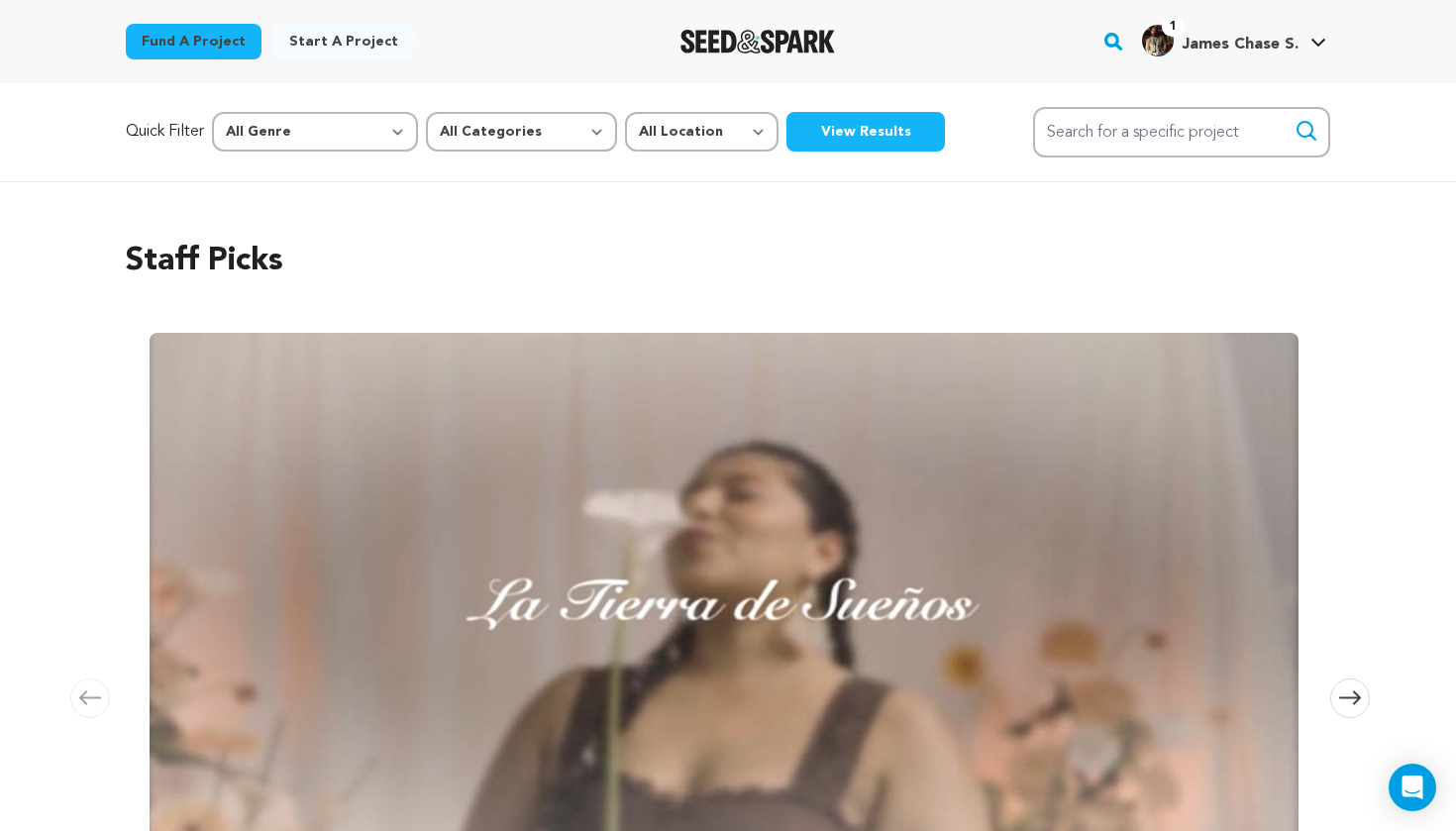 click on "Quick Filter
All Genre
Action
Adventure
Afrobeat
Alternative
Ambient
Animation
Bebop
Big Band
Biography
Bluegrass
Blues
Classical
Comedy
Country
Crime
Disco
Documentary
Drama
Dubstep
Electronic/Dance
Emo
Experimental
Family
Fantasy
Film-Noir
Film-related Business
Filmmaker Resource
Folk
Foreign Film Funk Jazz" at bounding box center (728, 132) 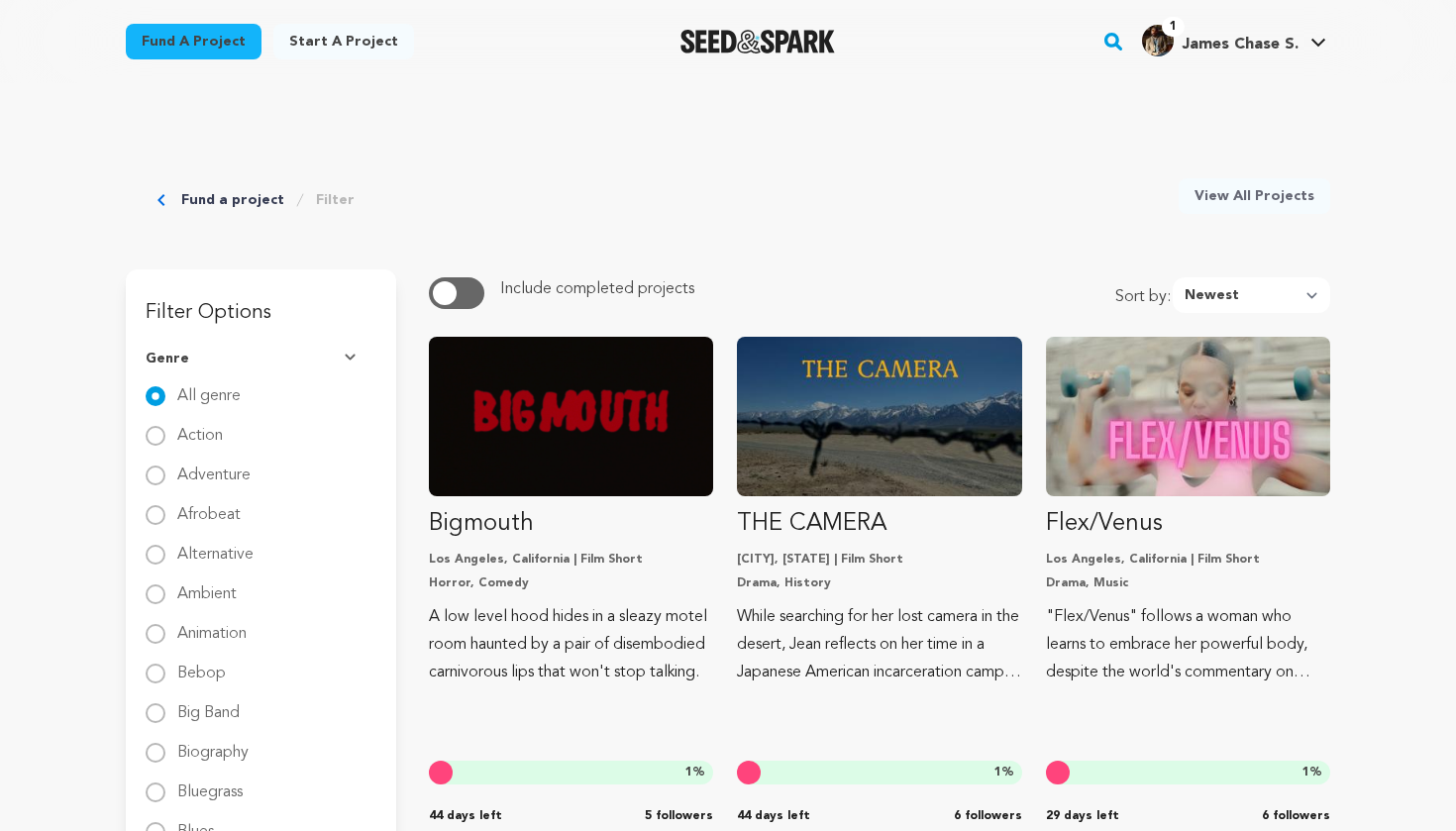 scroll, scrollTop: 0, scrollLeft: 0, axis: both 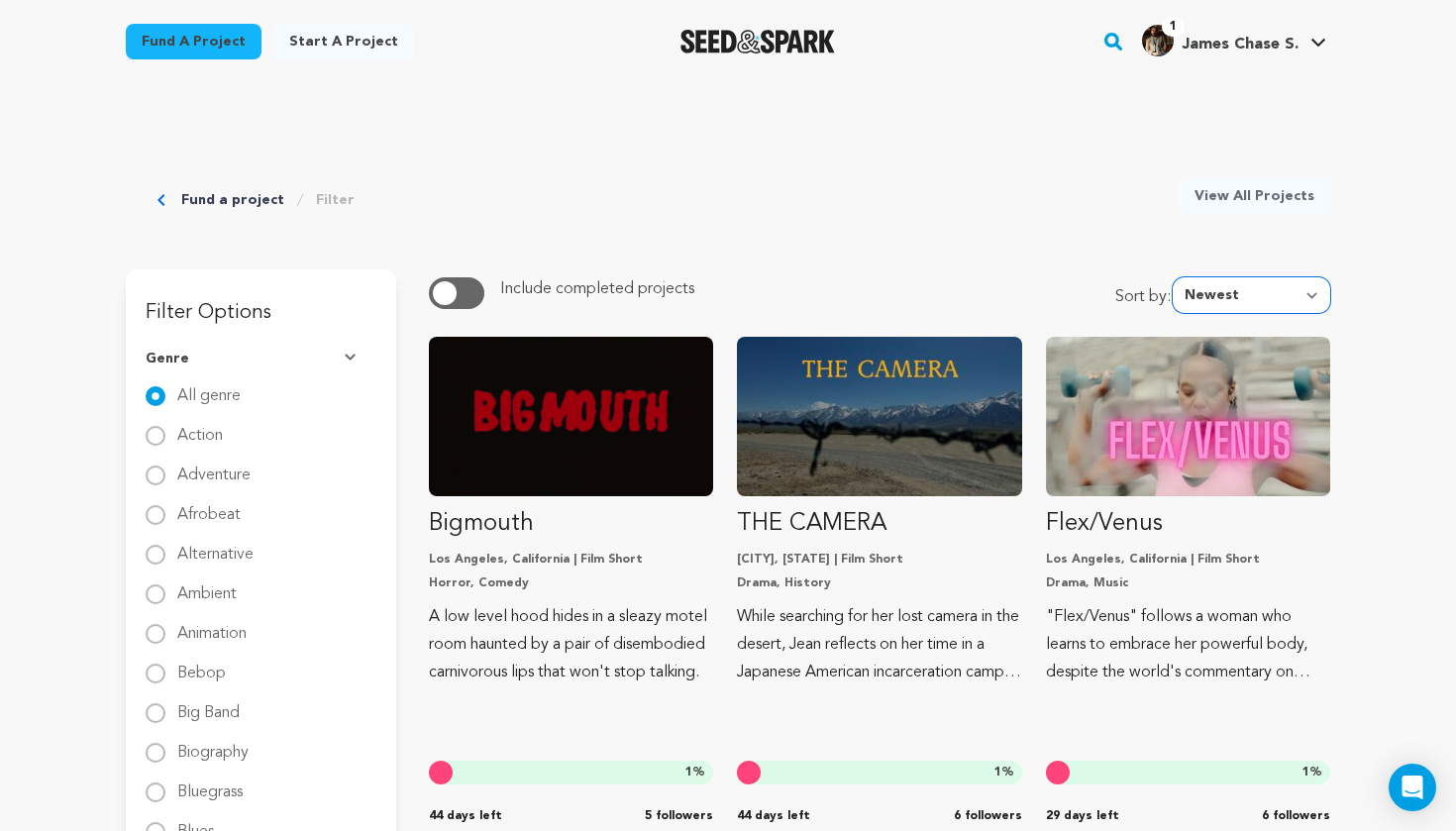 select on "amount_raised" 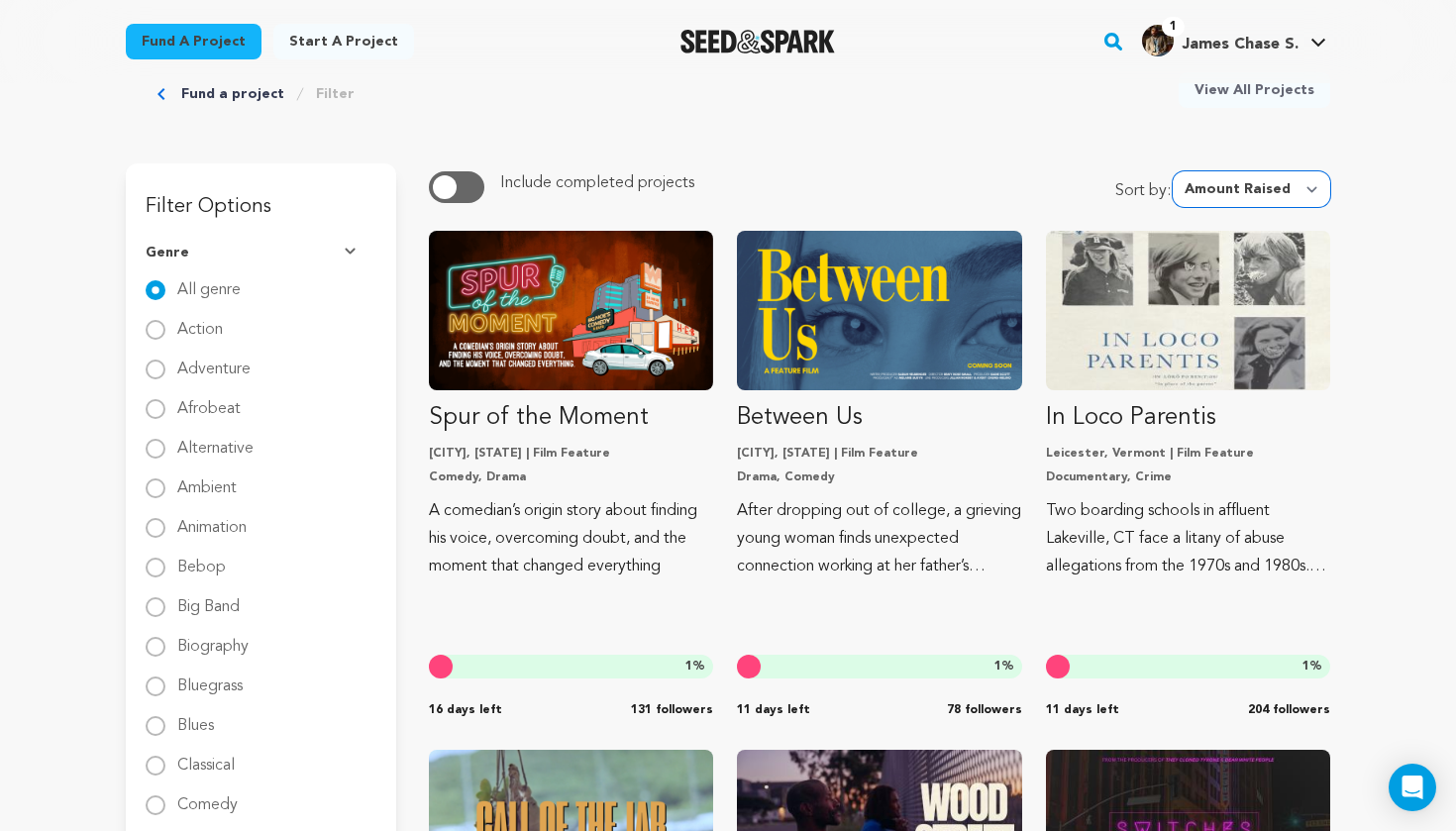 scroll, scrollTop: 102, scrollLeft: 0, axis: vertical 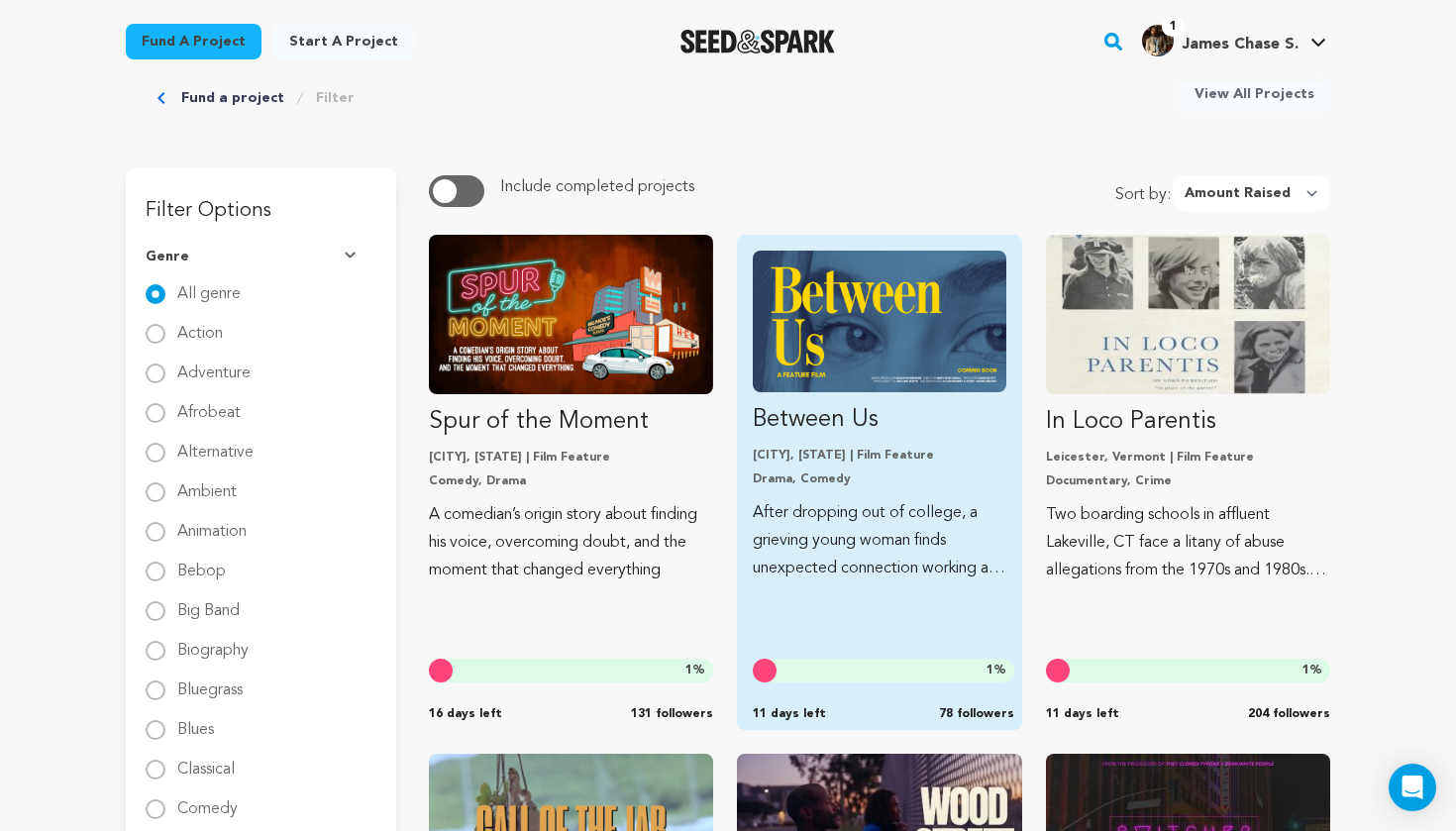 click on "[CITY], [STATE] | Film Feature
Drama, Comedy" at bounding box center [879, 467] 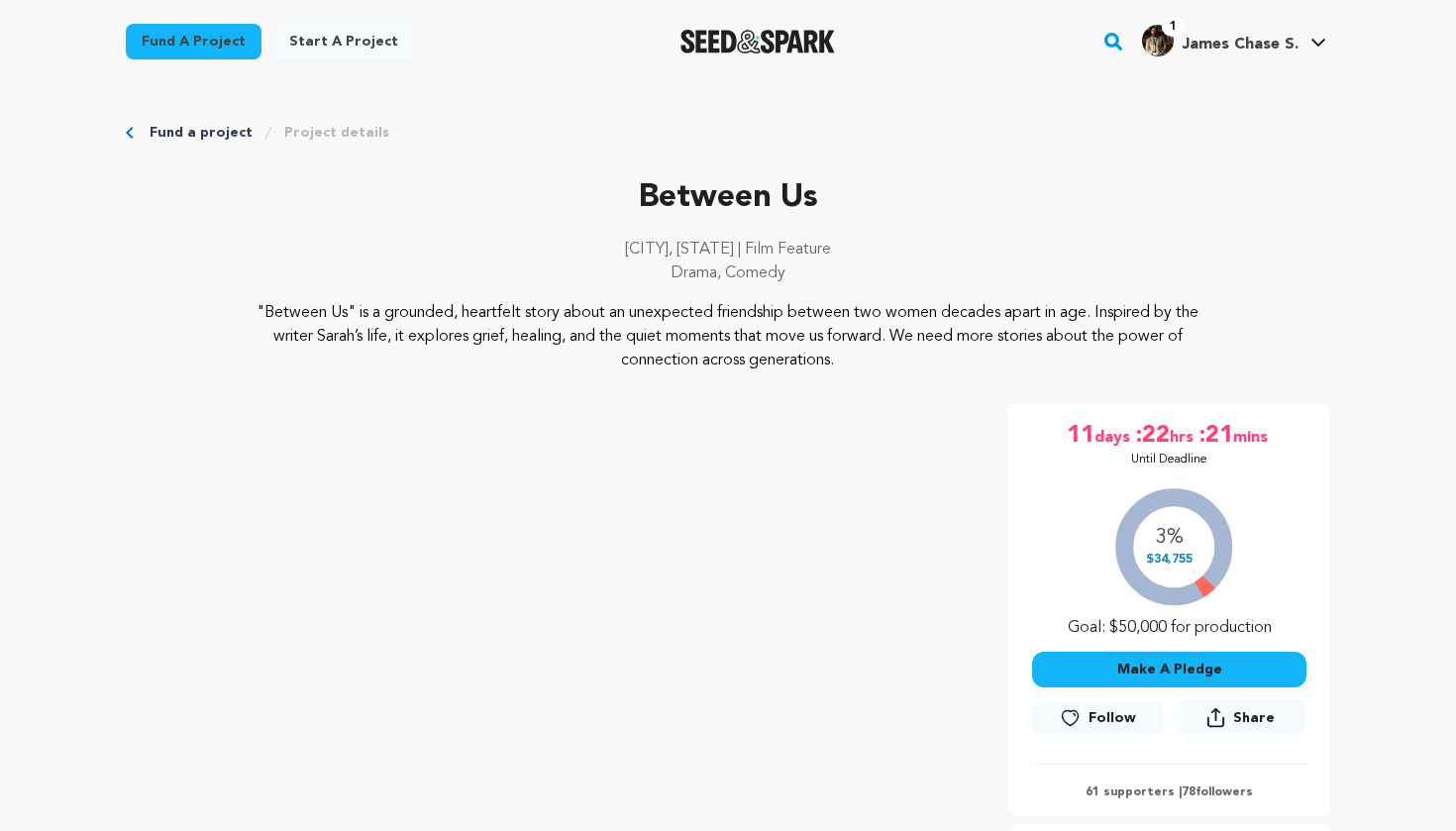 scroll, scrollTop: 0, scrollLeft: 0, axis: both 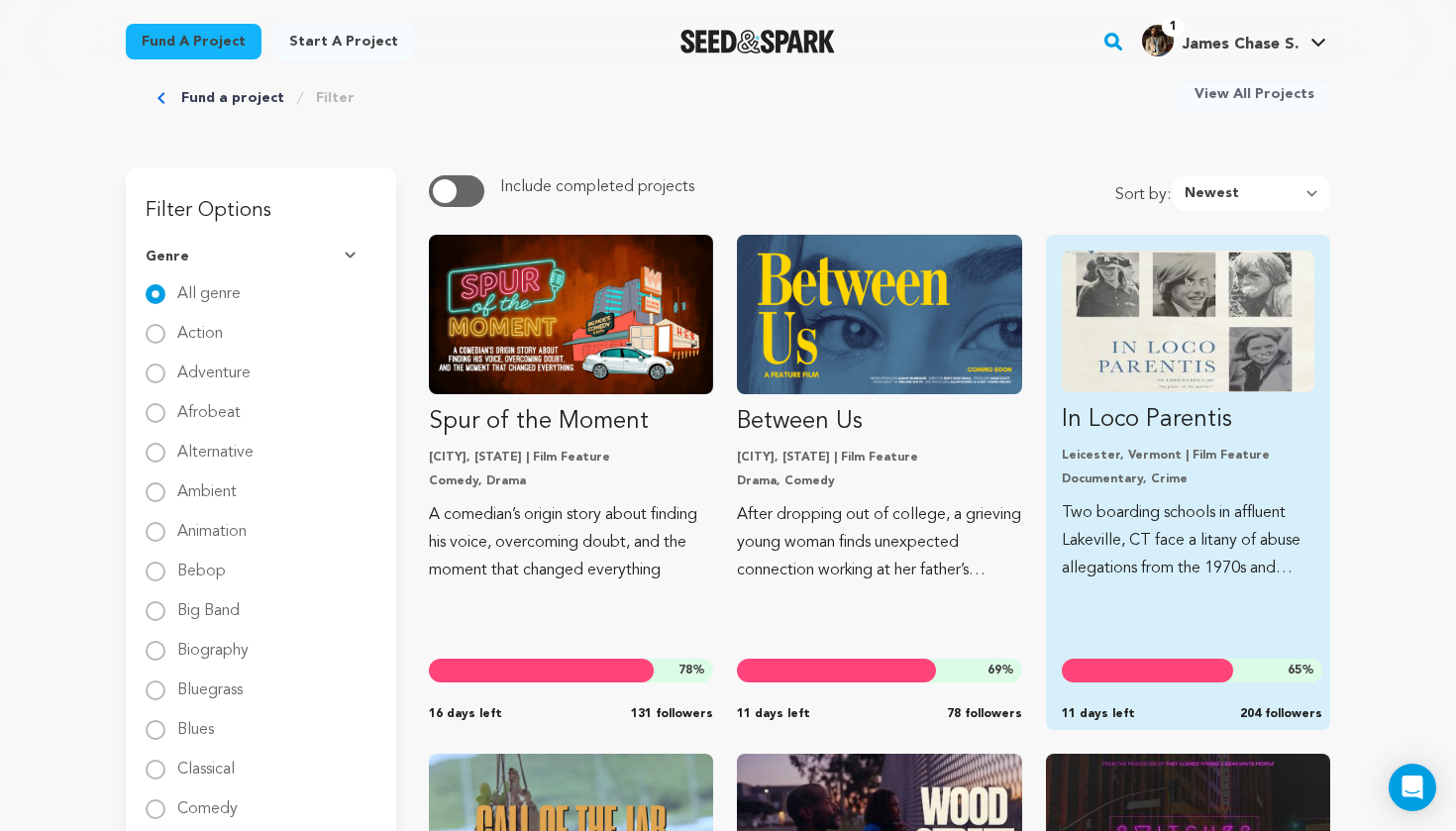 click on "In Loco Parentis" at bounding box center [1188, 420] 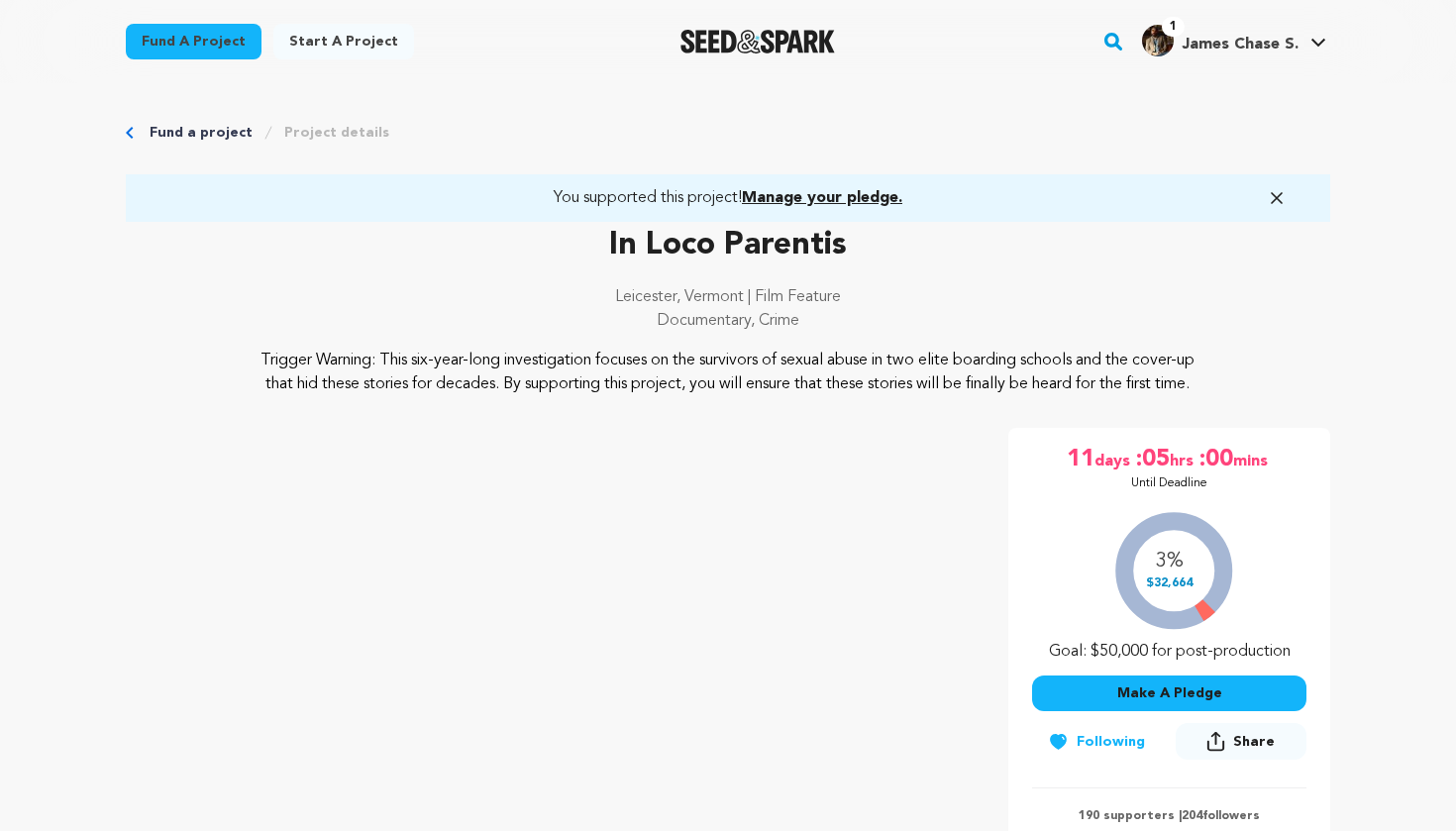scroll, scrollTop: 0, scrollLeft: 0, axis: both 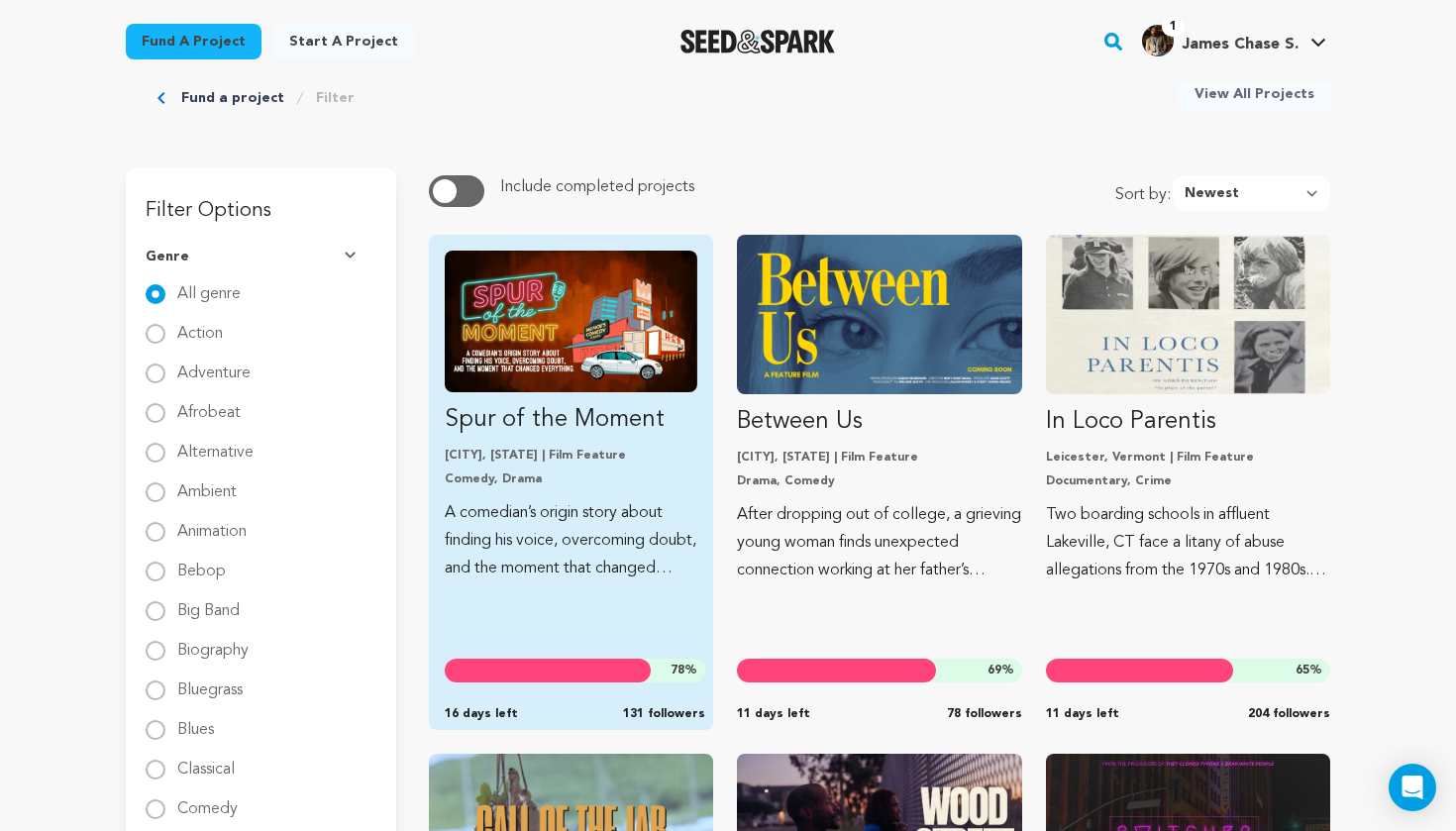 click on "[CITY], [STATE] | Film Feature" at bounding box center [571, 456] 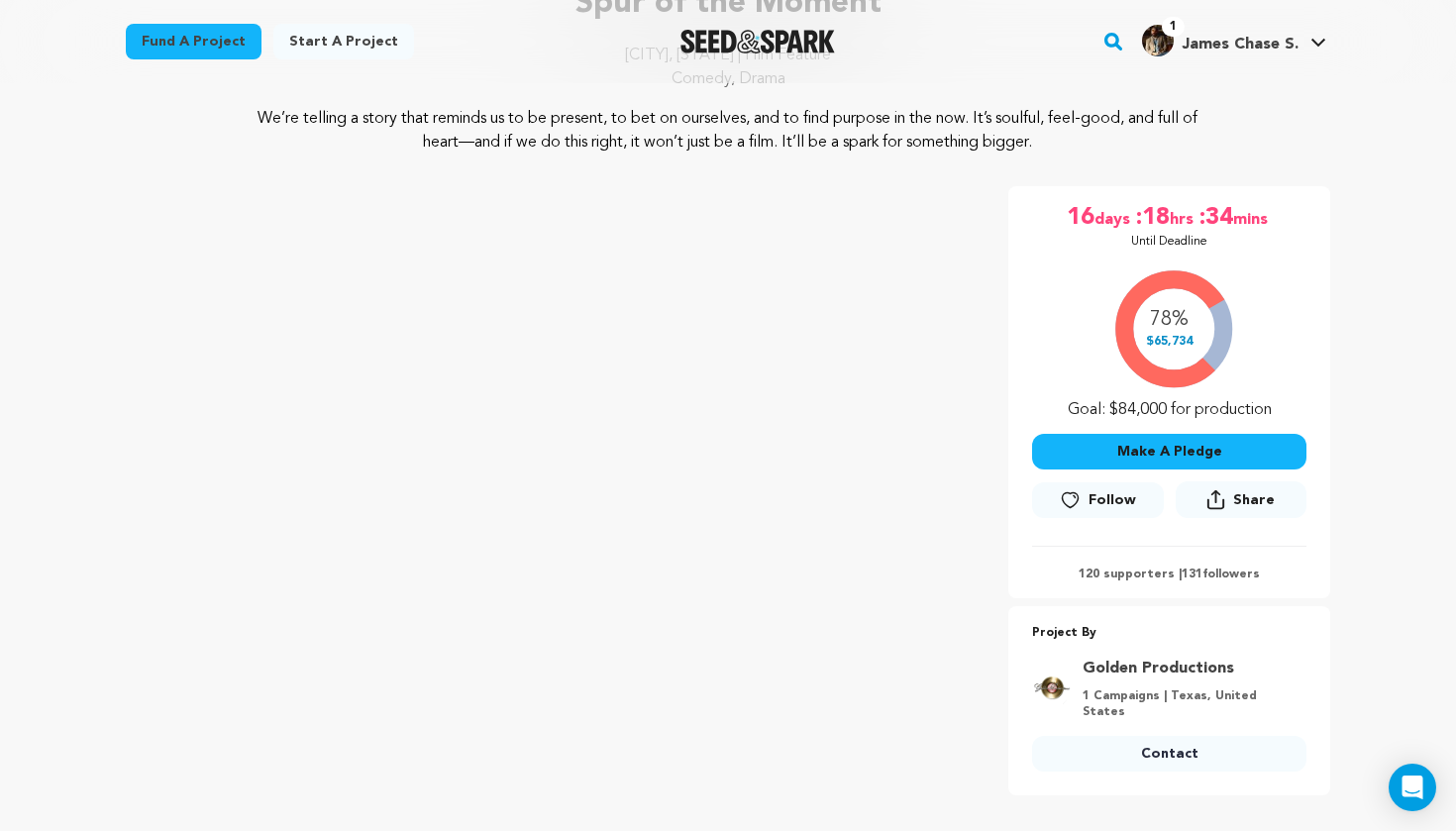 scroll, scrollTop: 274, scrollLeft: 0, axis: vertical 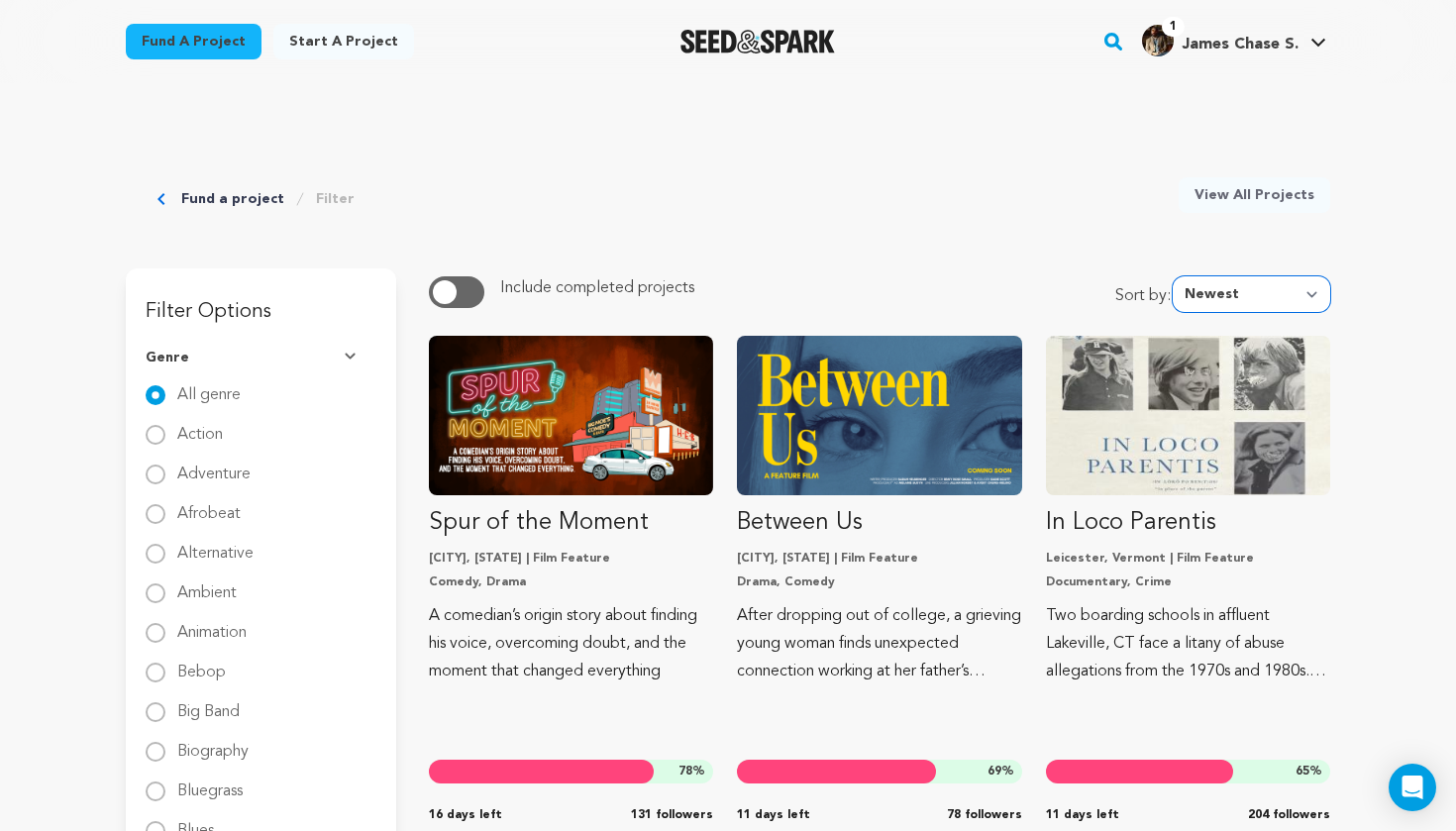 select on "trending_now" 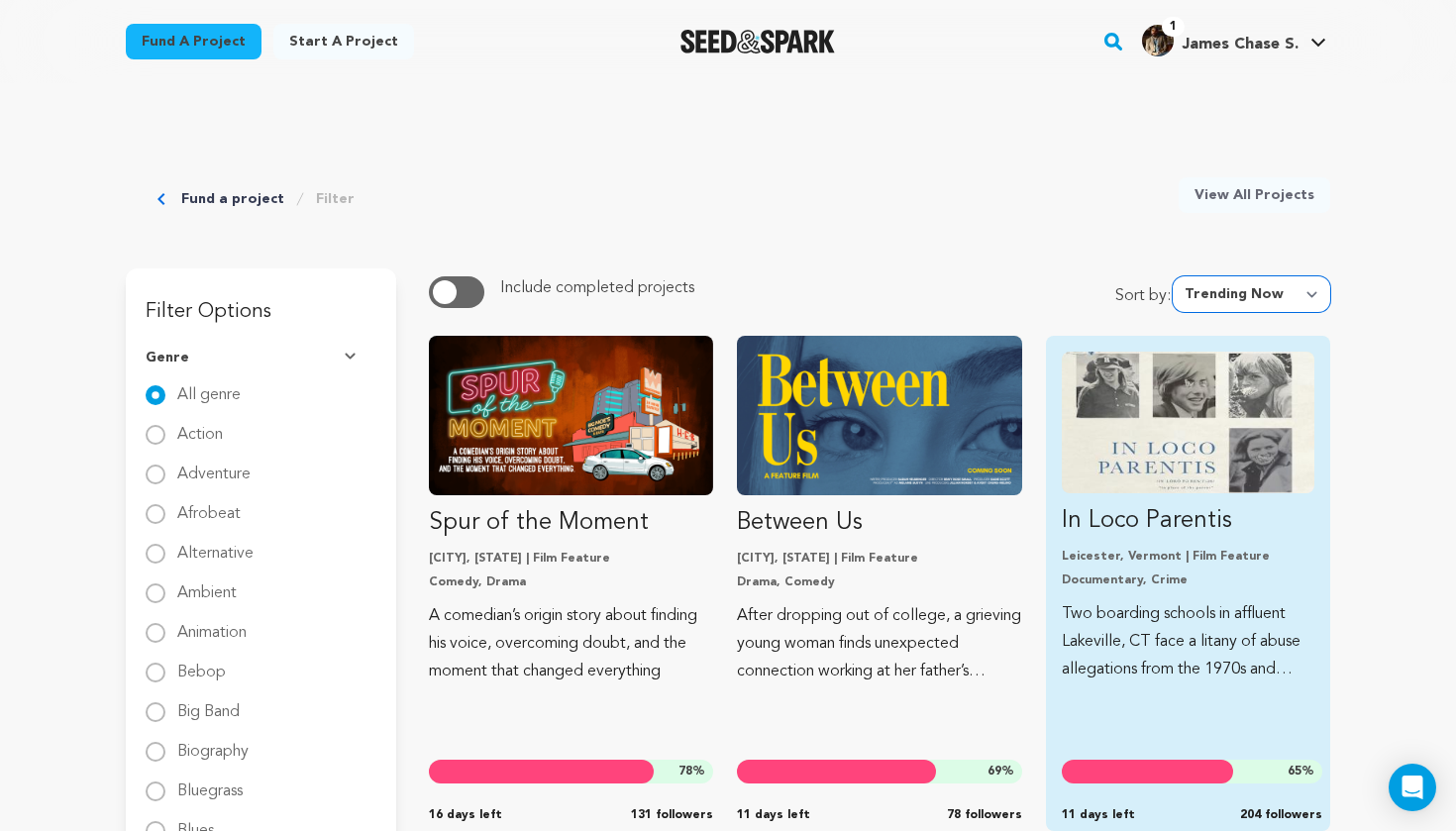 scroll, scrollTop: 0, scrollLeft: 0, axis: both 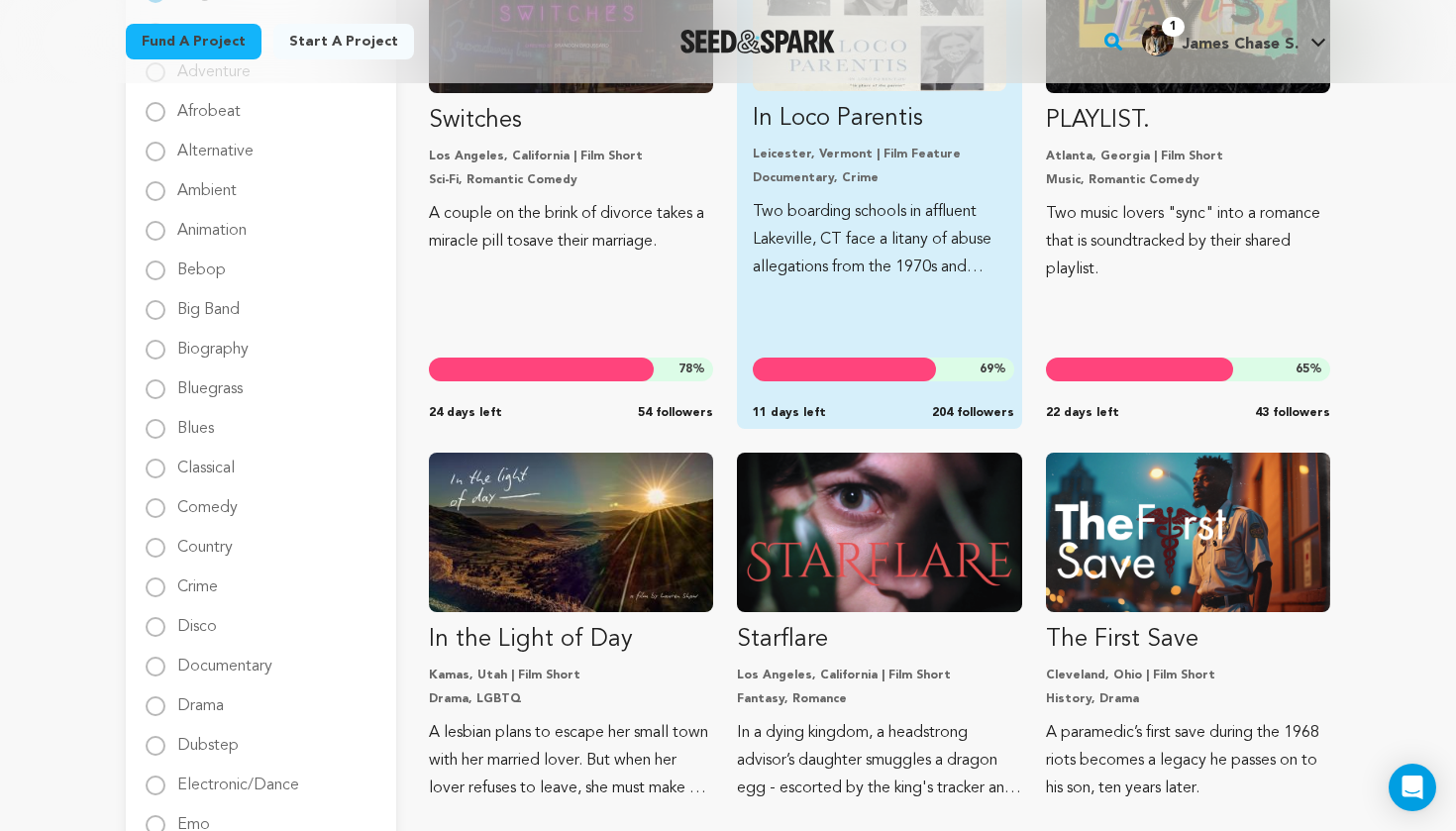 click on "Two boarding schools in affluent Lakeville, CT face a litany of abuse allegations from the 1970s and 1980s. How deep does the cover-up go?" at bounding box center [879, 240] 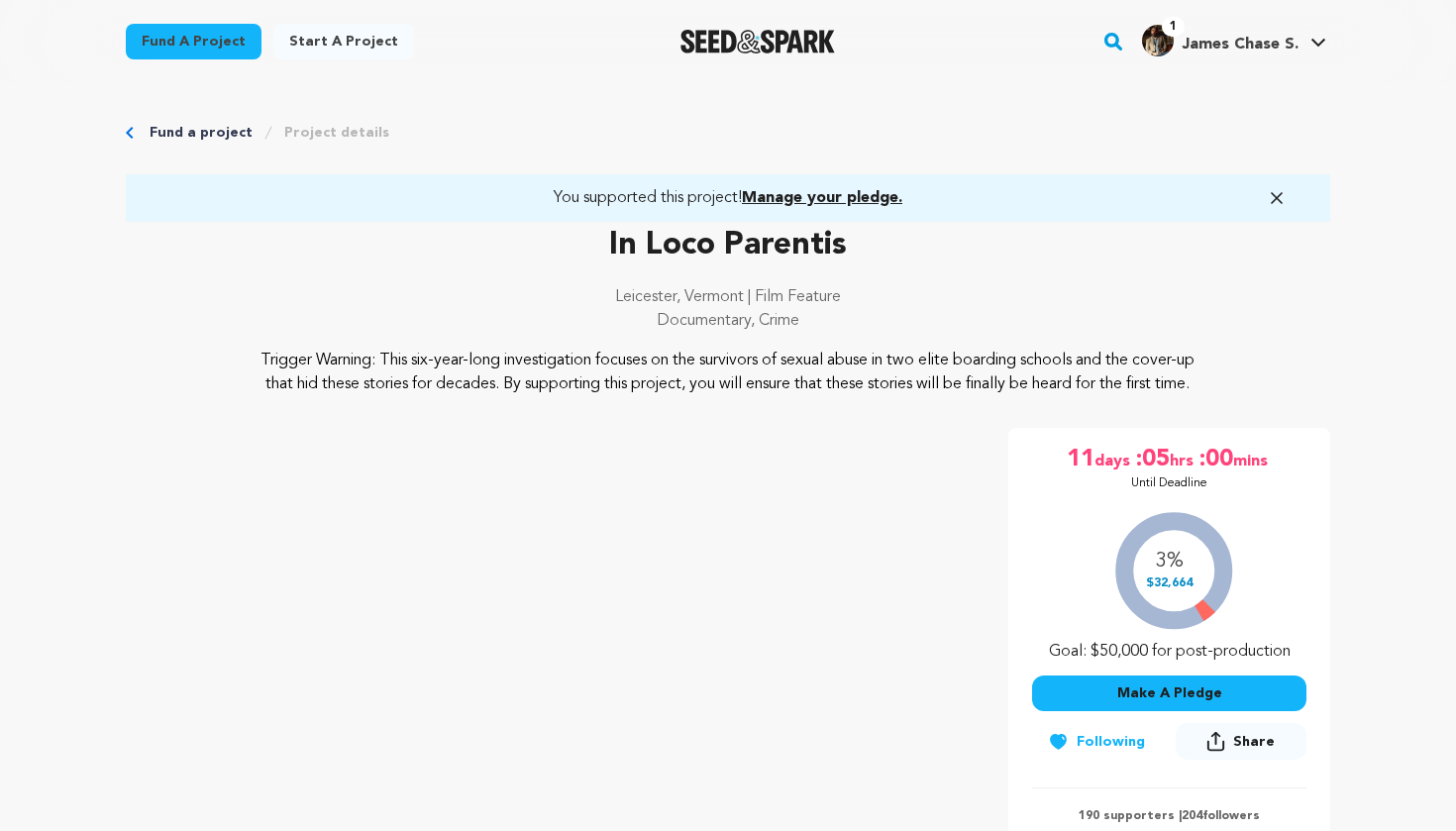 scroll, scrollTop: 0, scrollLeft: 0, axis: both 